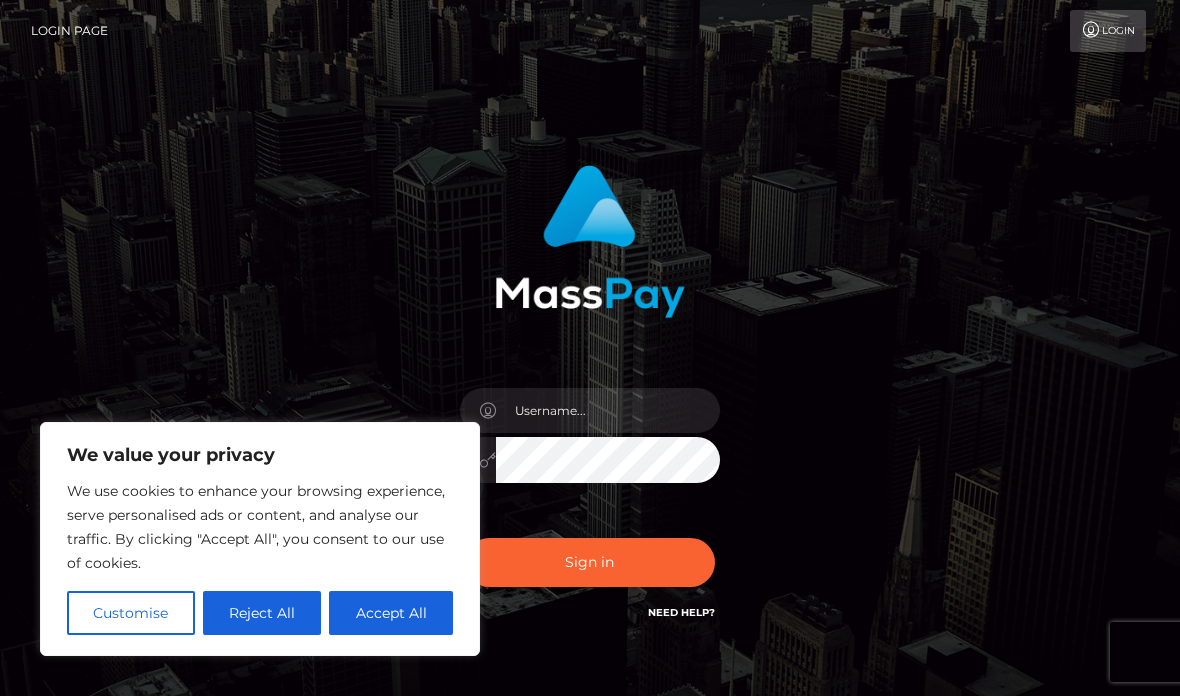 scroll, scrollTop: 0, scrollLeft: 0, axis: both 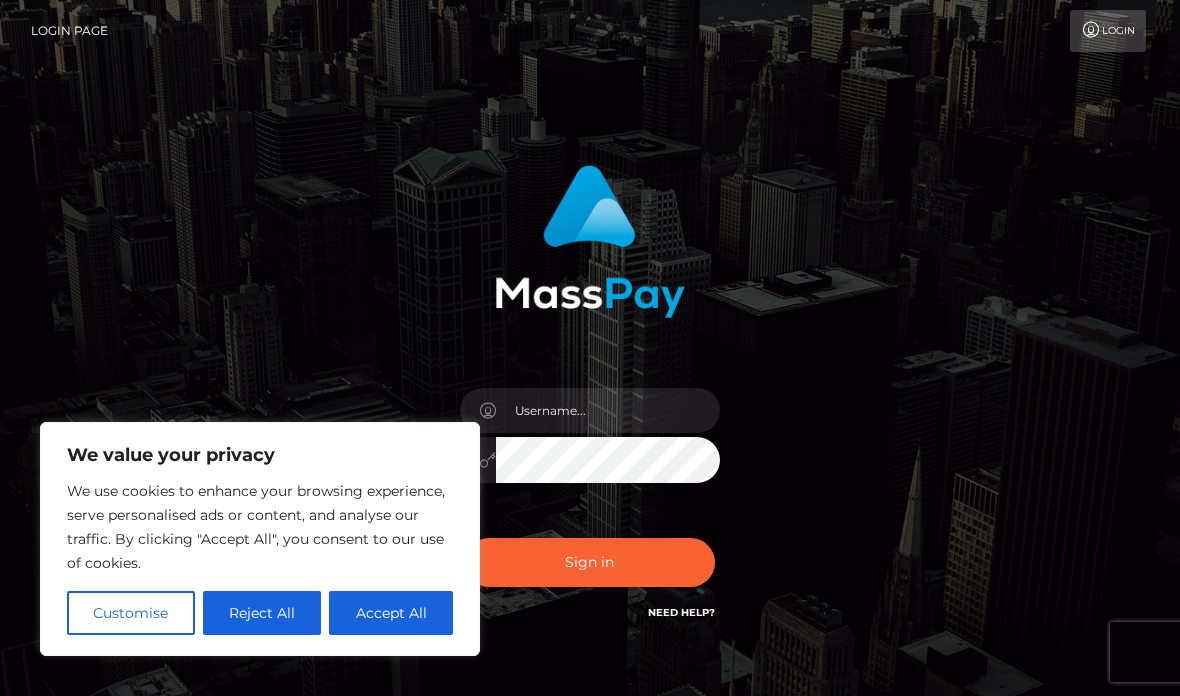 click on "Accept All" at bounding box center (391, 613) 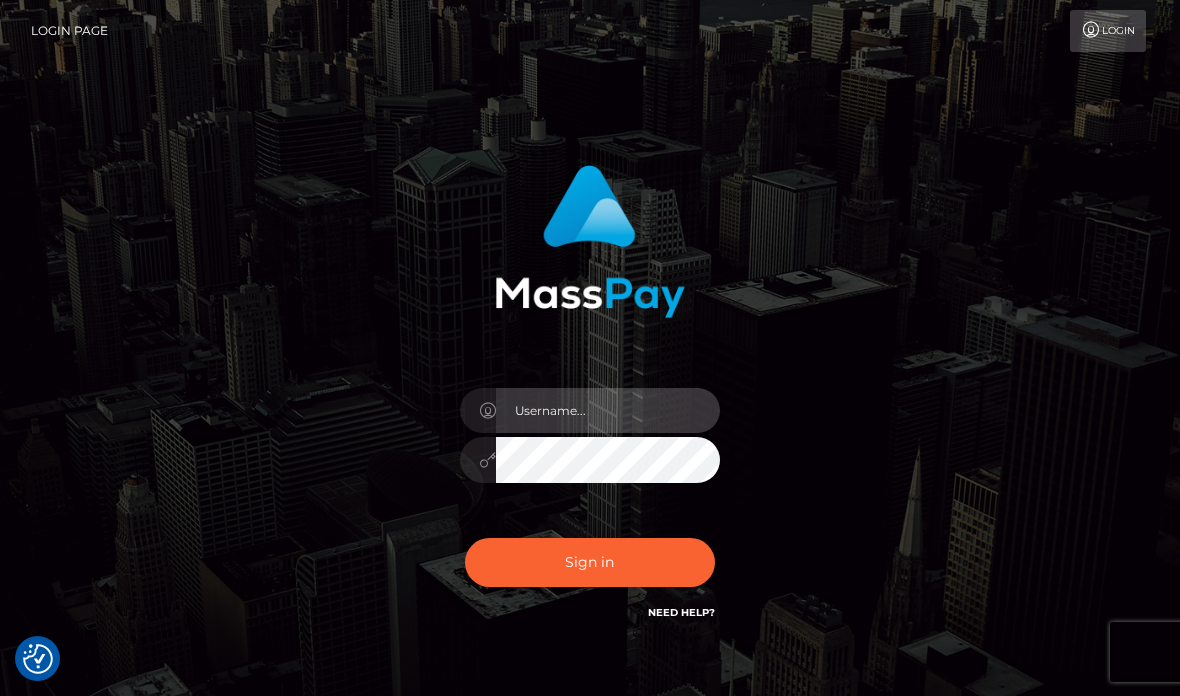 click at bounding box center (608, 410) 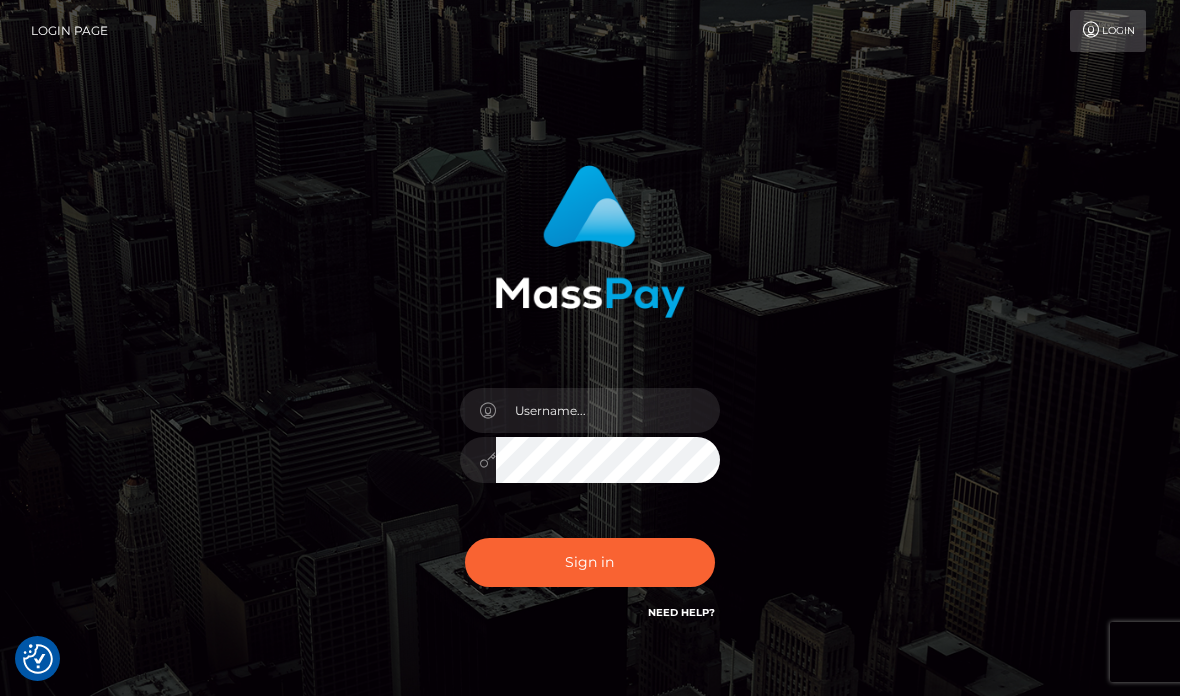 scroll, scrollTop: 111, scrollLeft: 0, axis: vertical 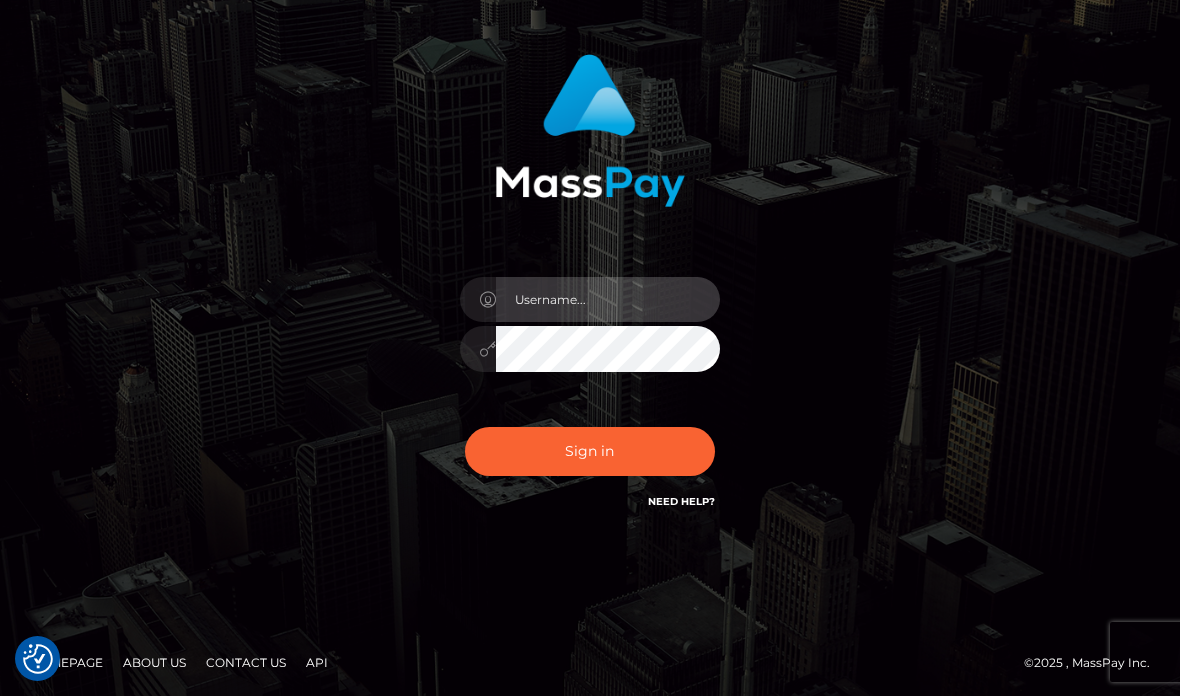 type on "[USERNAME]@example.com" 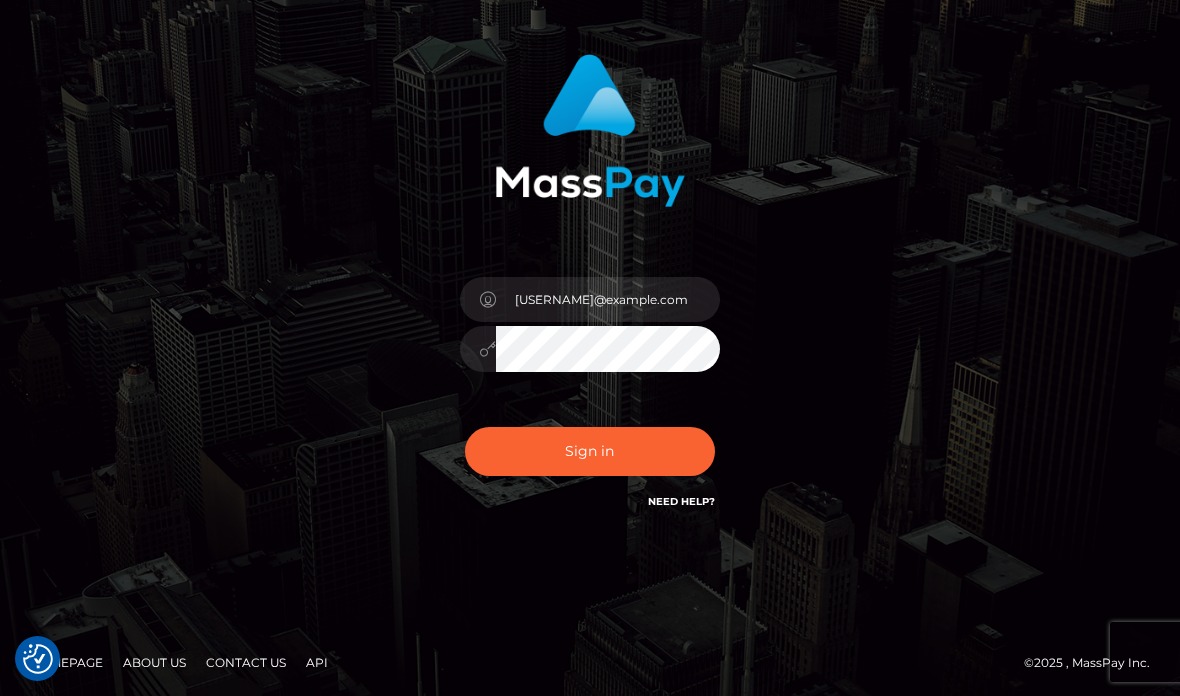 click on "Sign in" at bounding box center [590, 451] 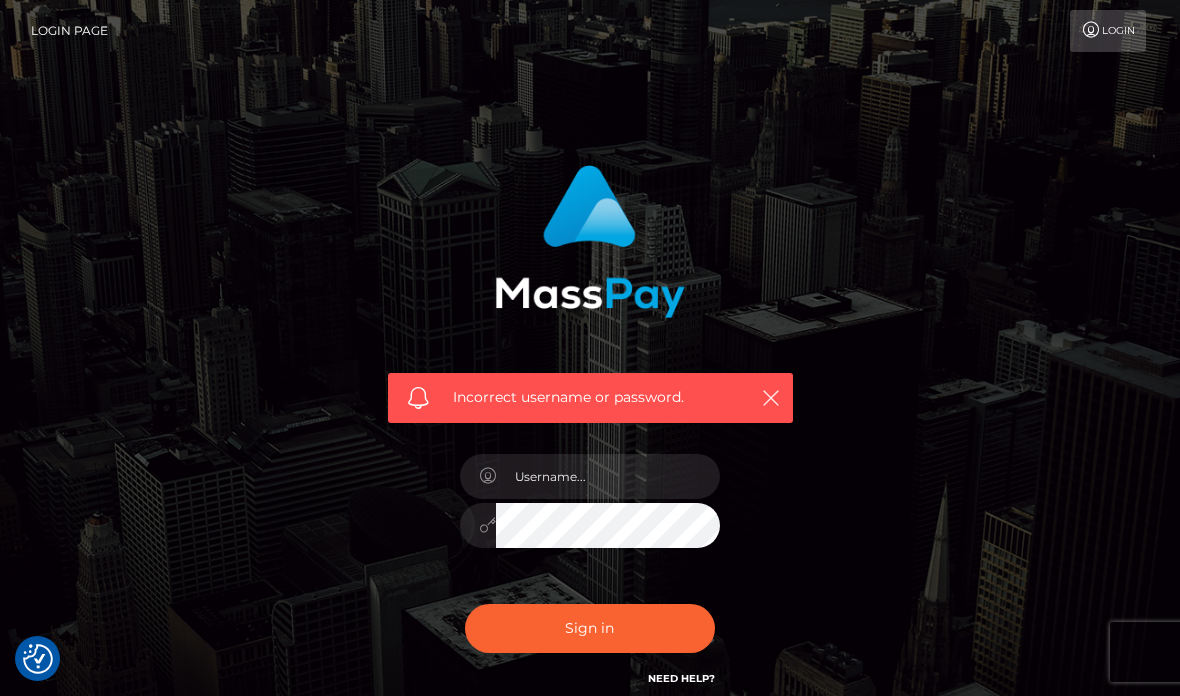 checkbox on "true" 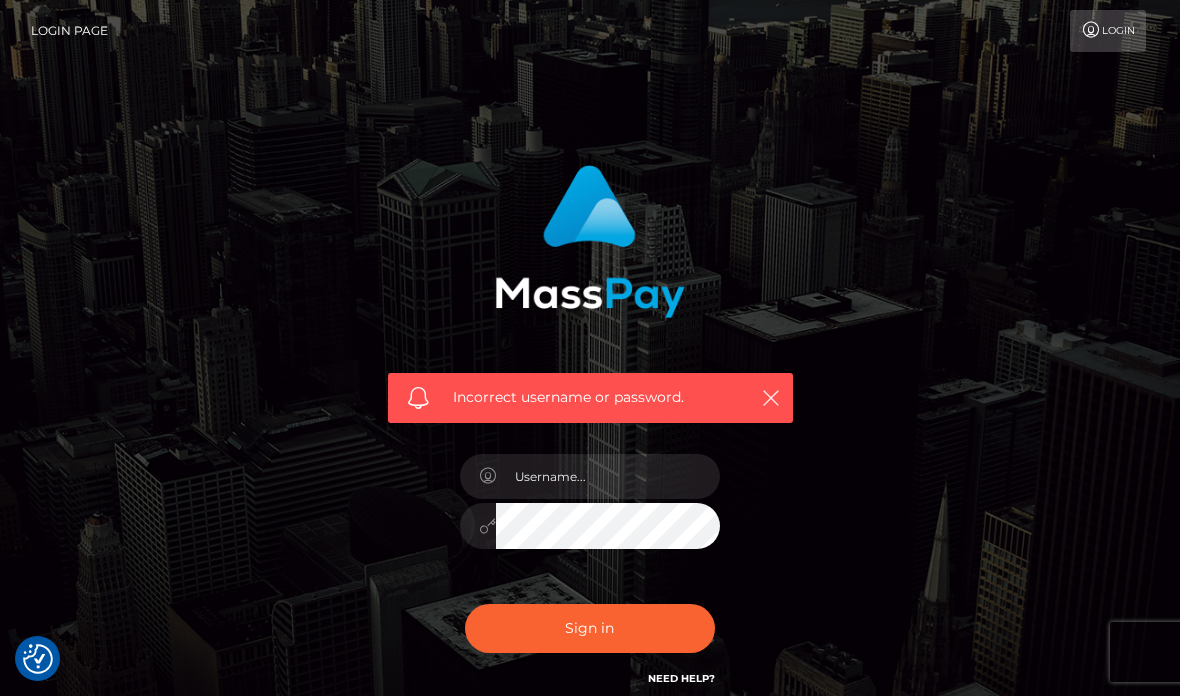 click at bounding box center (608, 476) 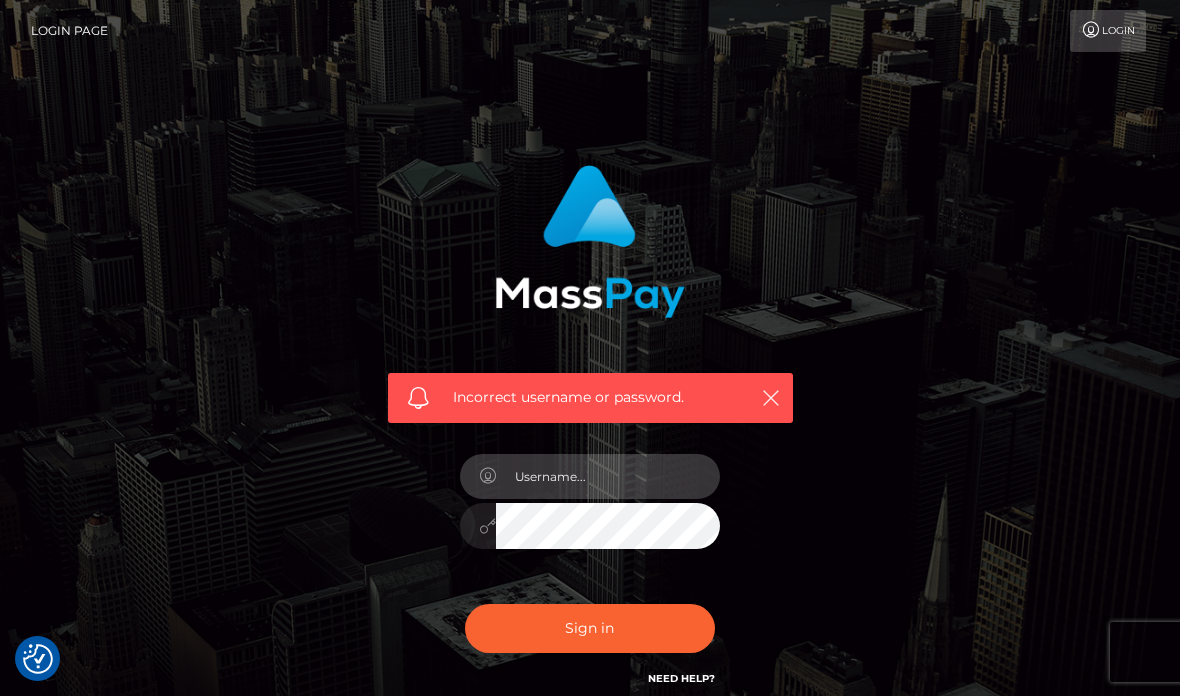 type on "[USERNAME]@example.com" 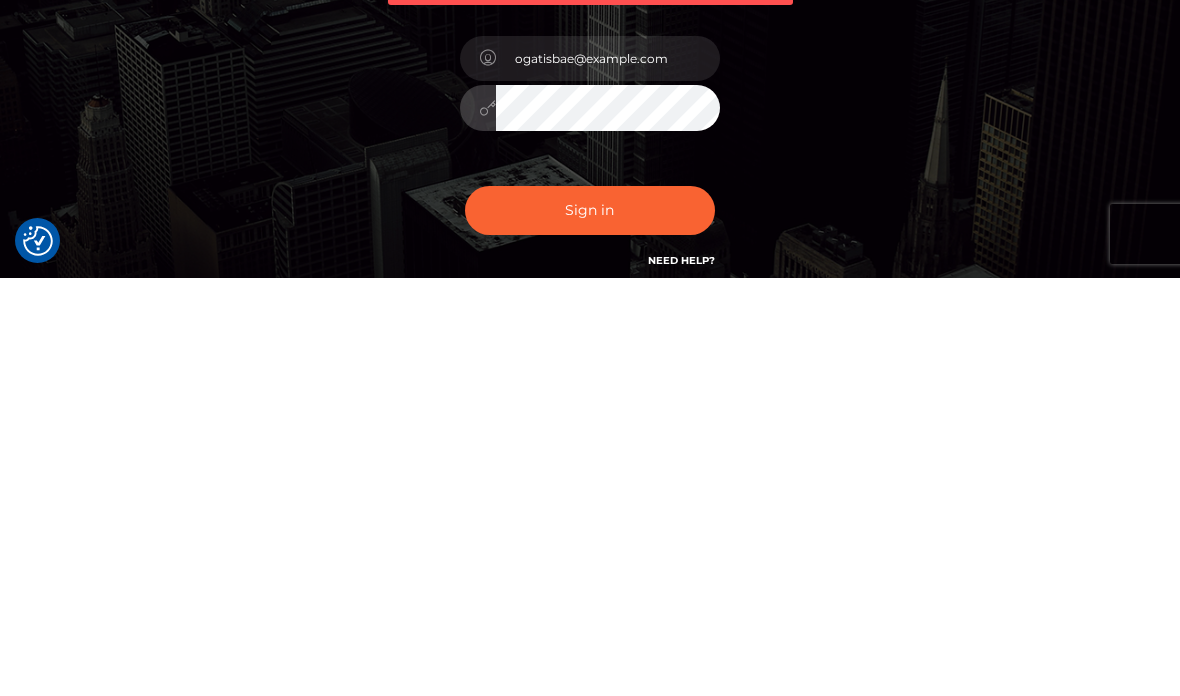 click on "Incorrect username or password.
ogatisbae@gmail.com" at bounding box center [590, 437] 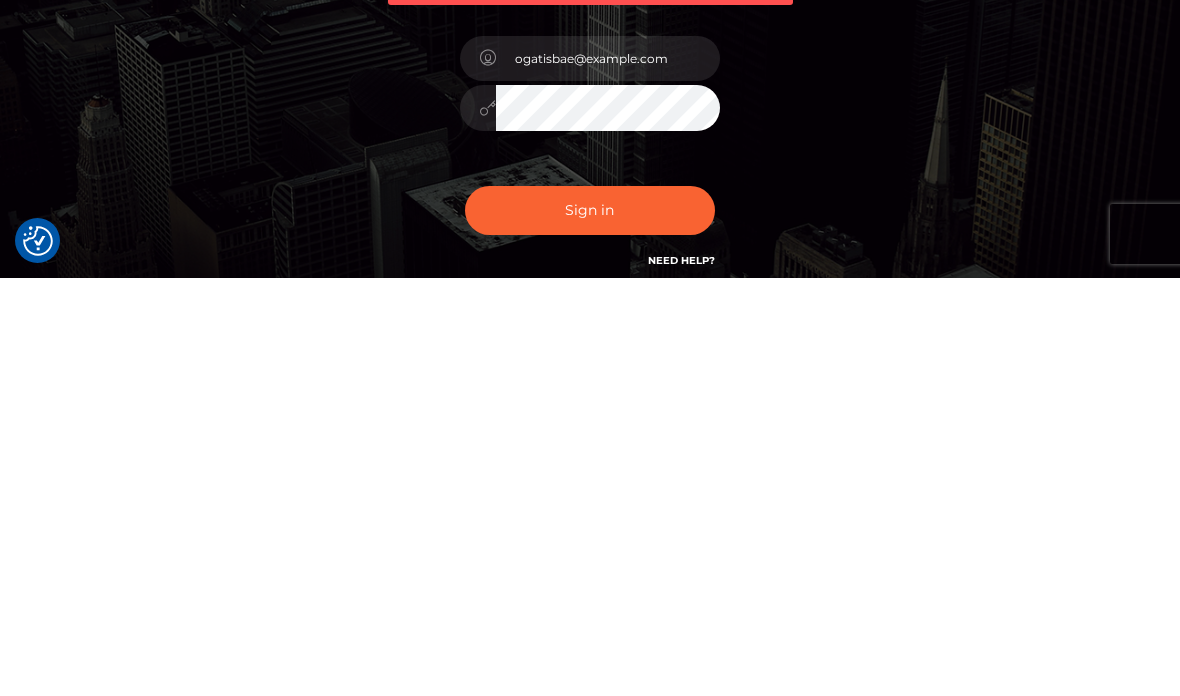 scroll, scrollTop: 177, scrollLeft: 0, axis: vertical 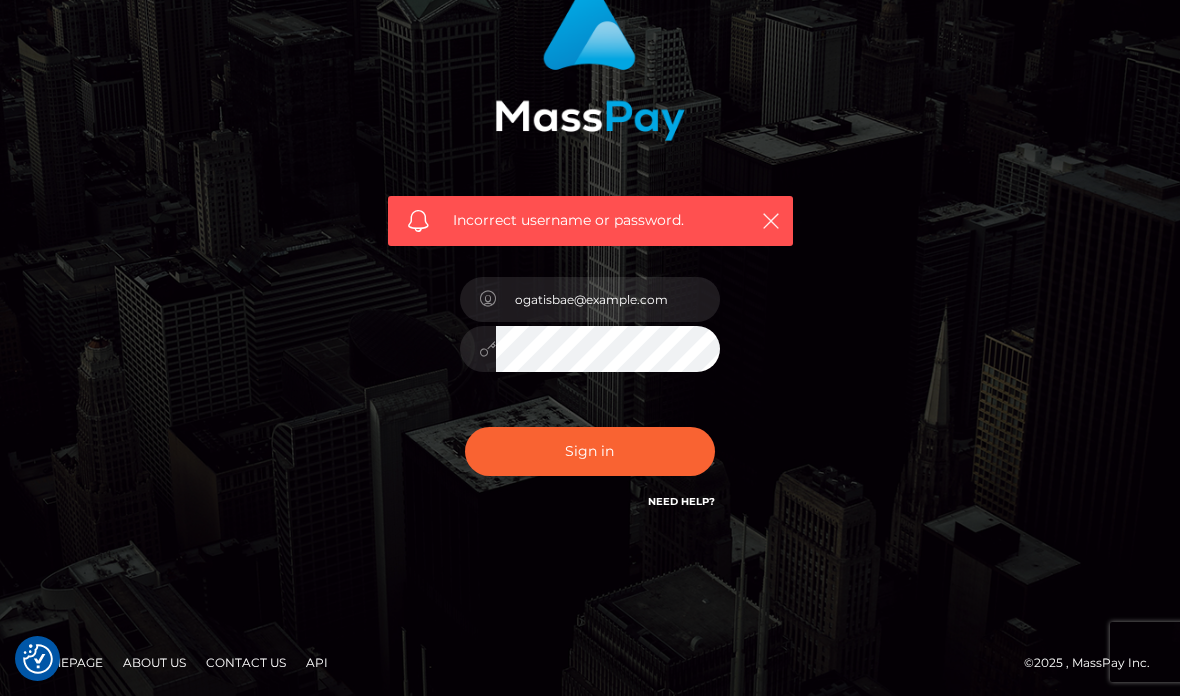 click at bounding box center (478, 349) 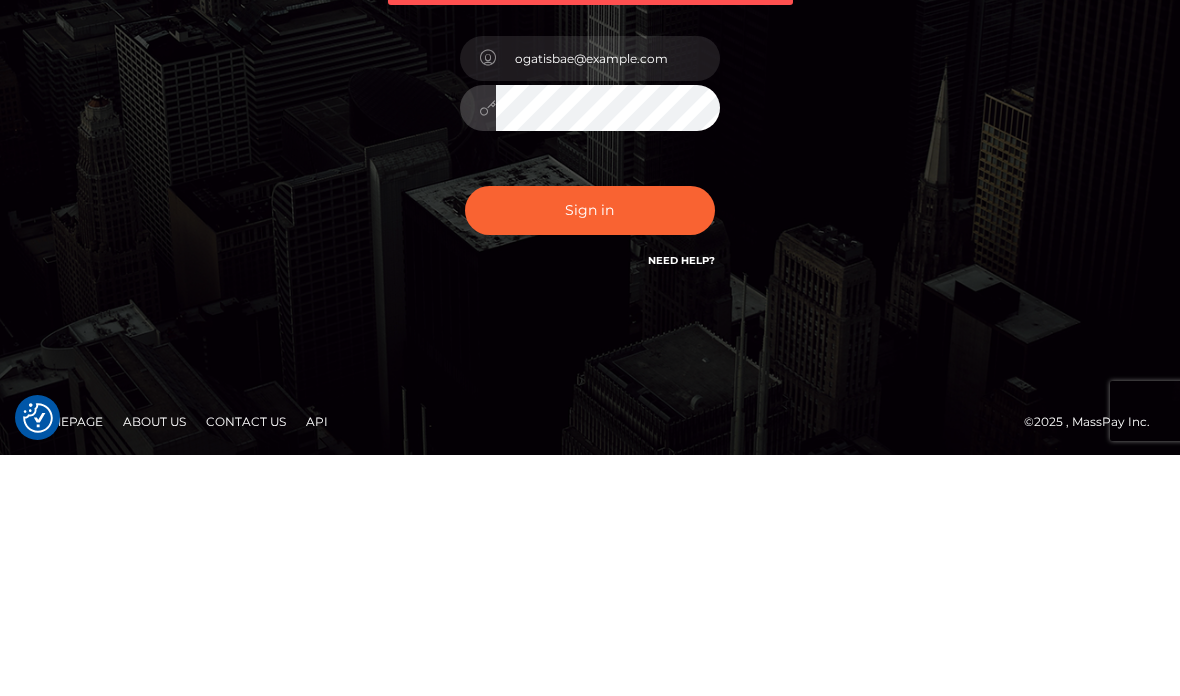 click on "Incorrect username or password.
ogatisbae@gmail.com" at bounding box center [590, 260] 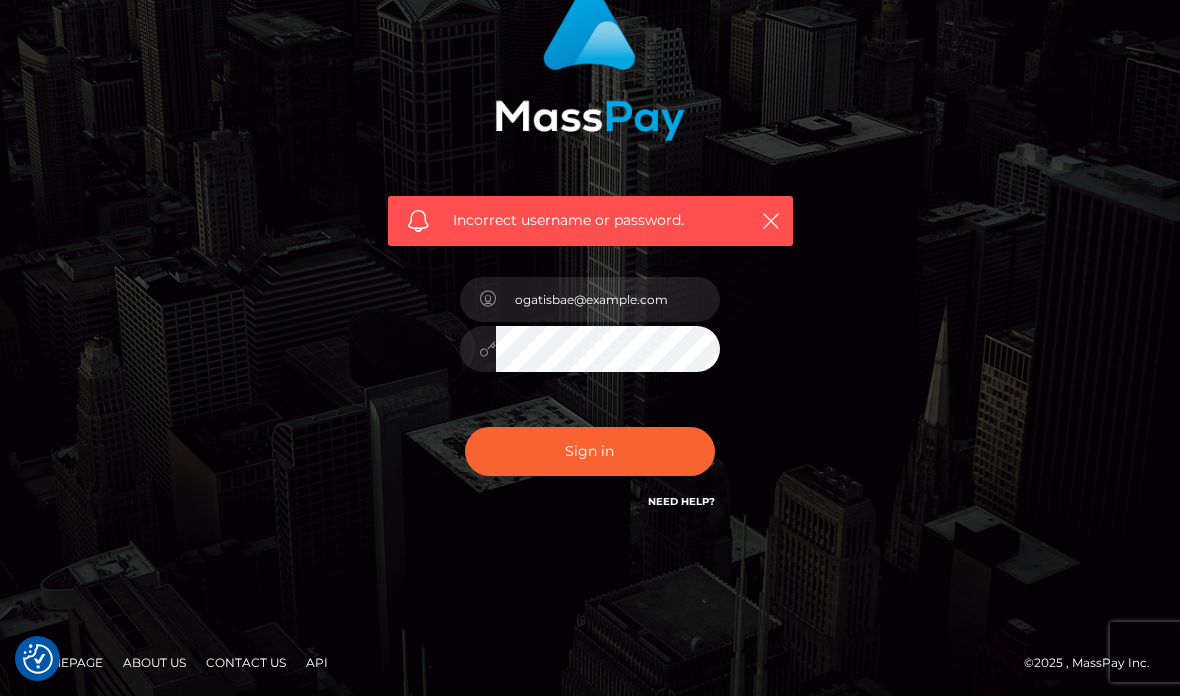 click on "Sign in" at bounding box center (590, 451) 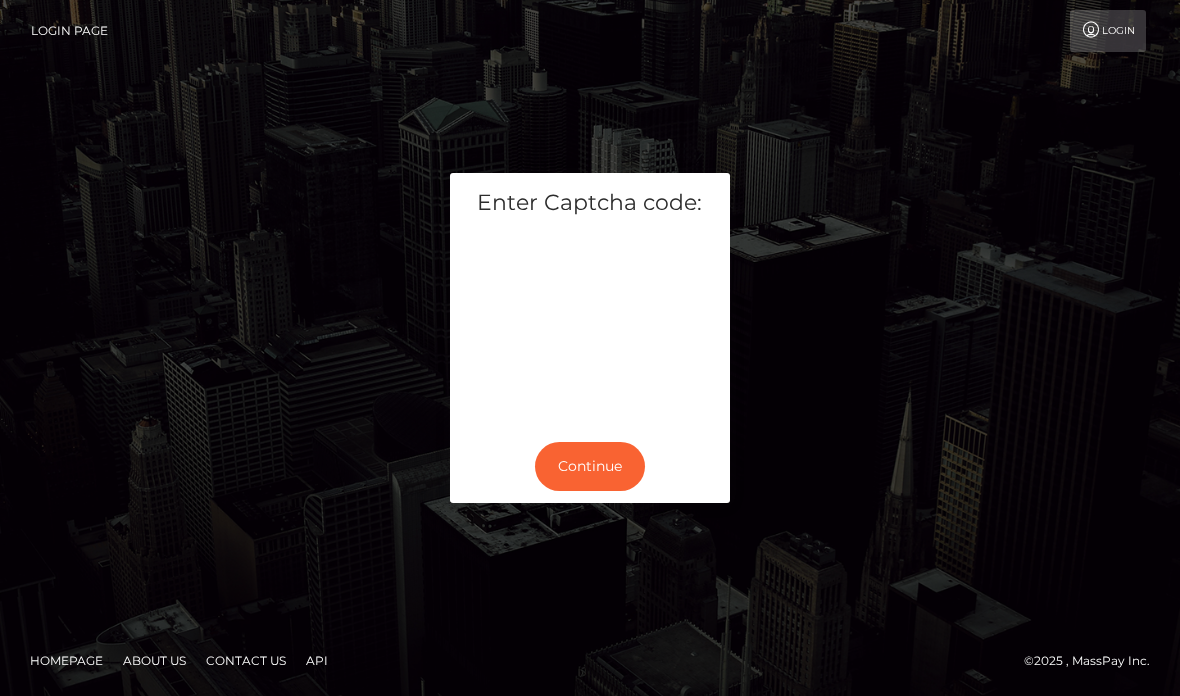 scroll, scrollTop: 0, scrollLeft: 0, axis: both 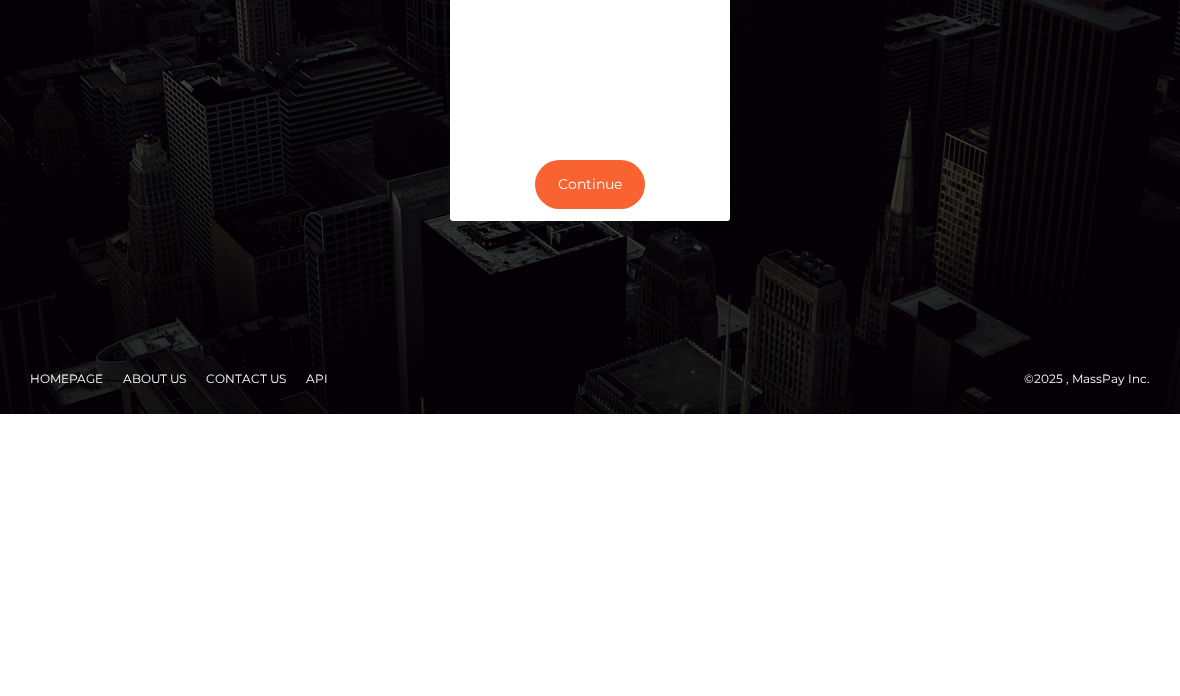 click on "Continue" at bounding box center (590, 466) 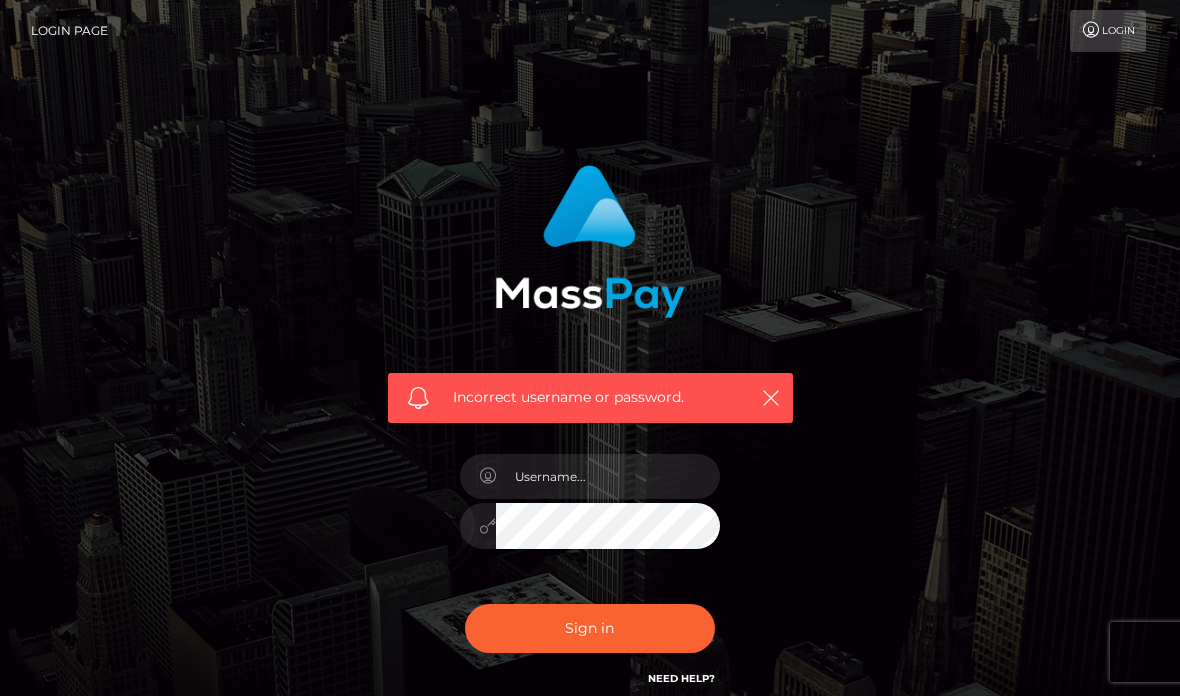 scroll, scrollTop: 0, scrollLeft: 0, axis: both 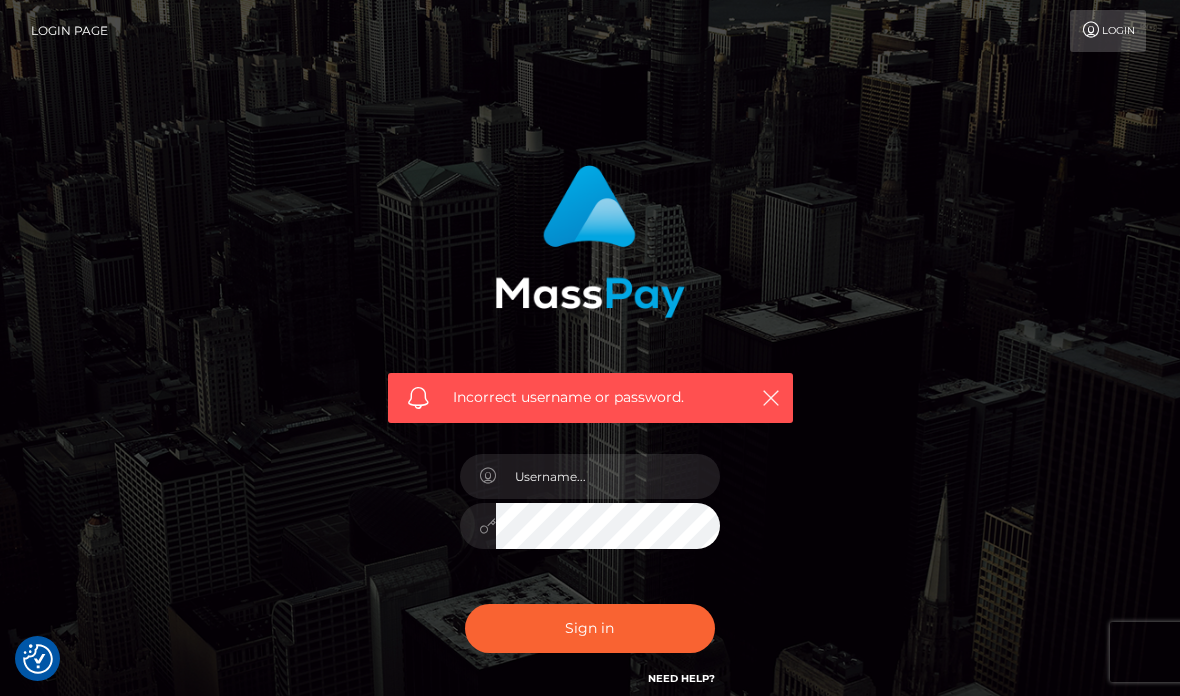 click at bounding box center [771, 398] 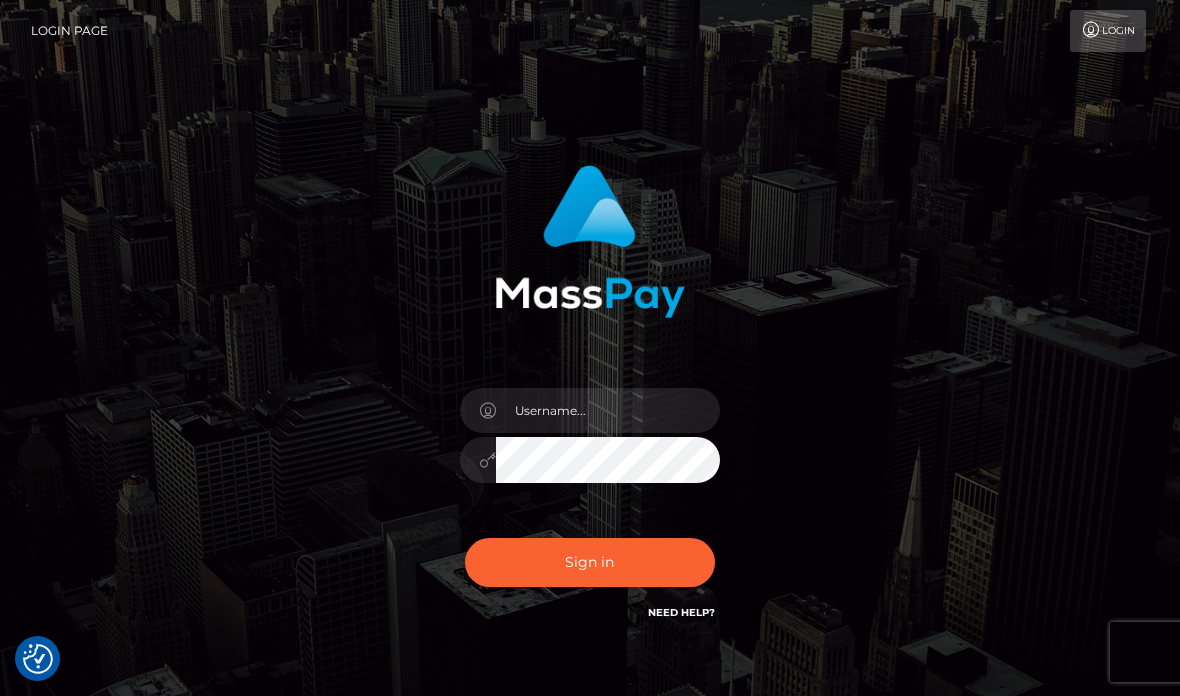 scroll, scrollTop: 0, scrollLeft: 0, axis: both 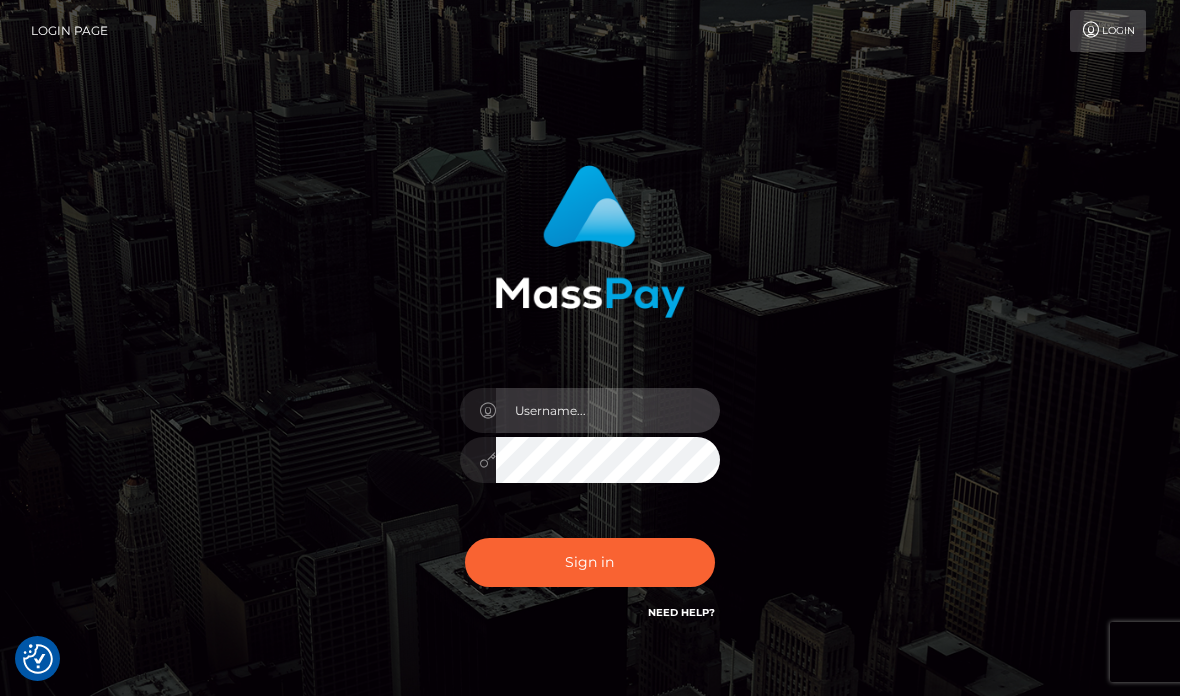 click at bounding box center [608, 410] 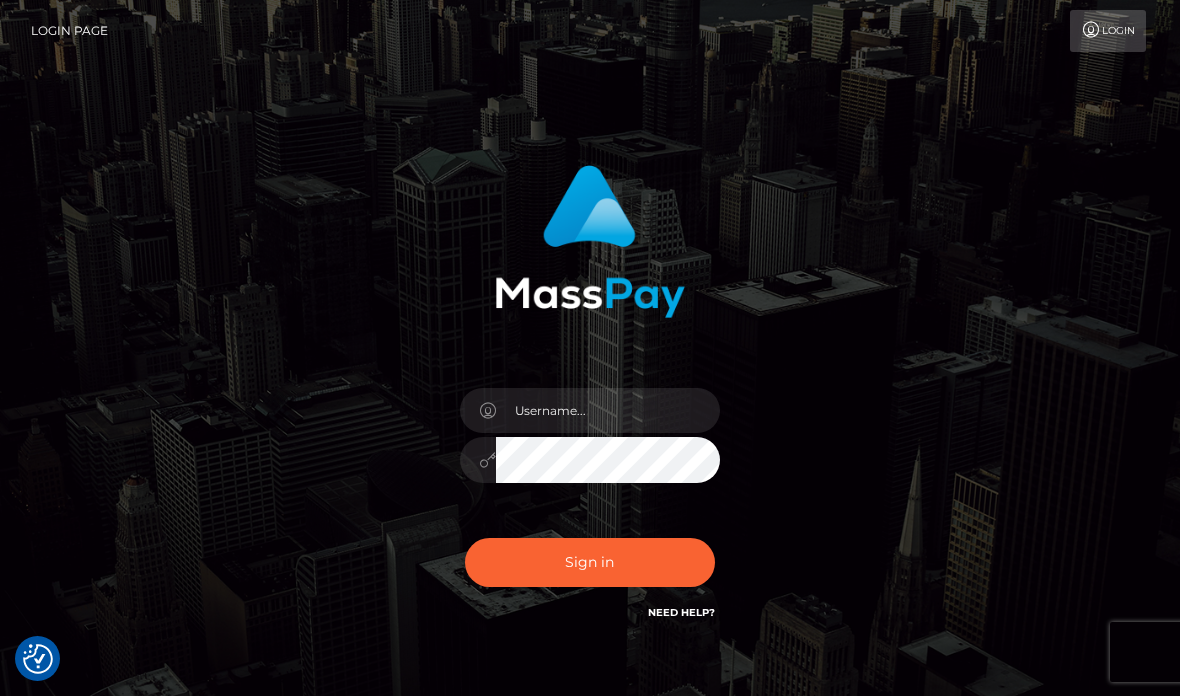 scroll, scrollTop: 111, scrollLeft: 0, axis: vertical 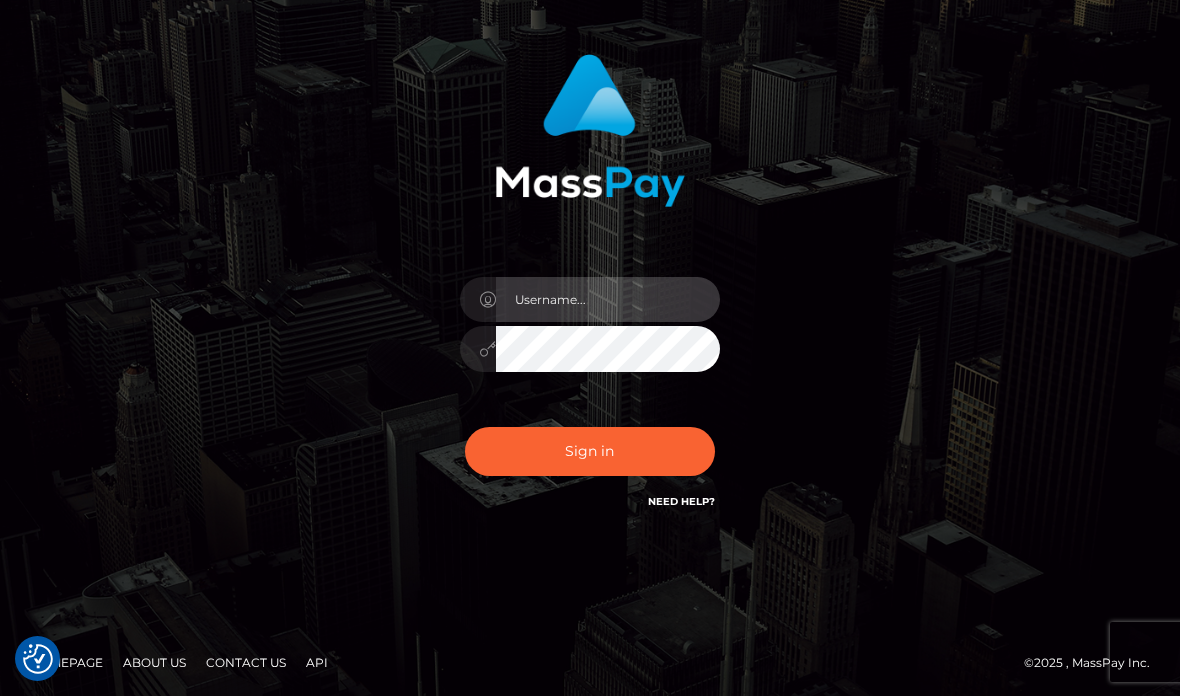 type on "[USERNAME]@example.com" 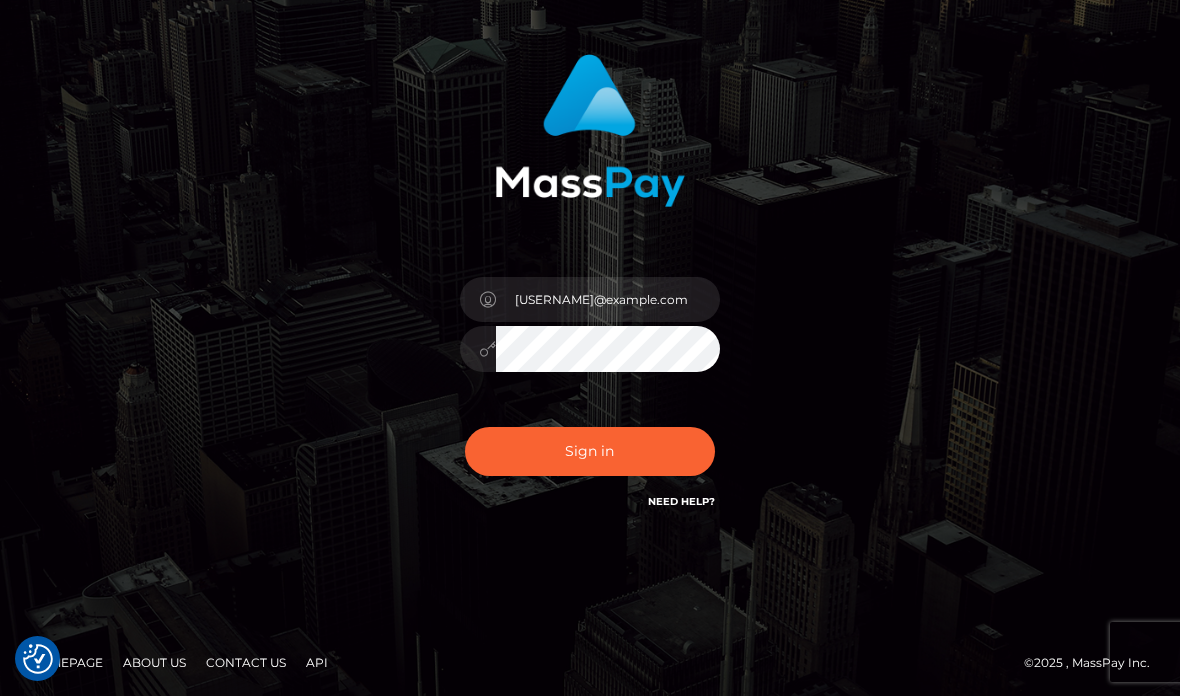 click on "Sign in" at bounding box center (590, 451) 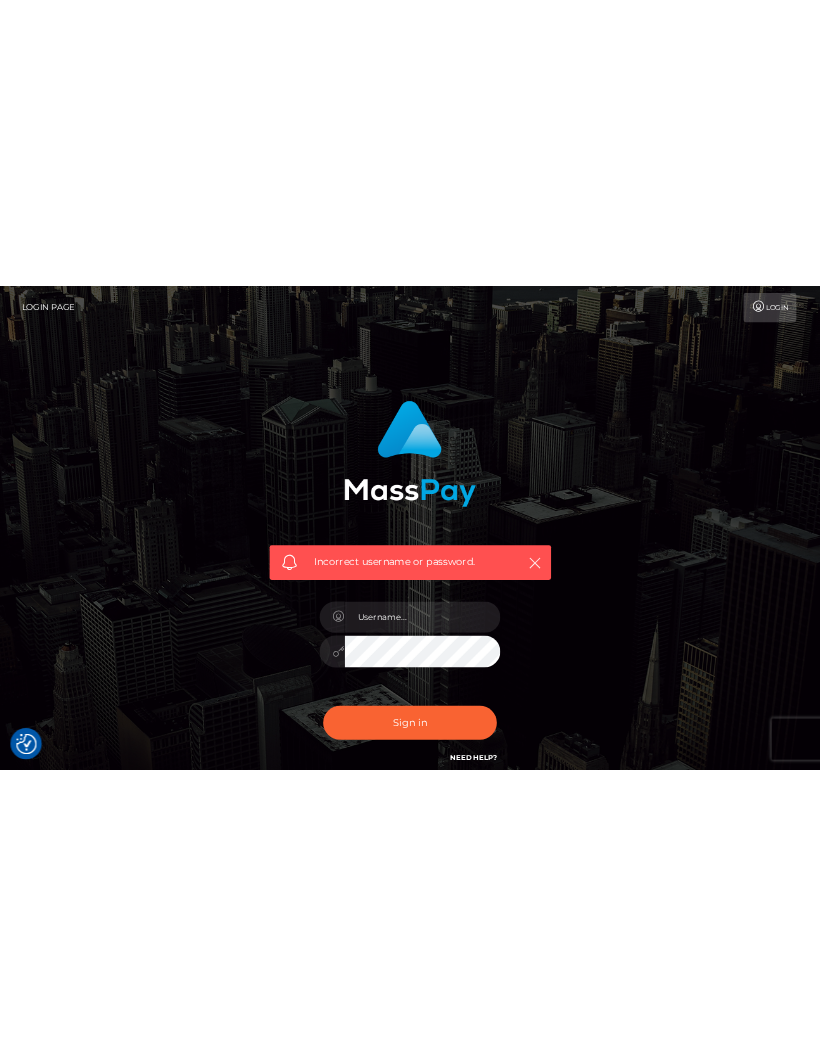 scroll, scrollTop: 0, scrollLeft: 0, axis: both 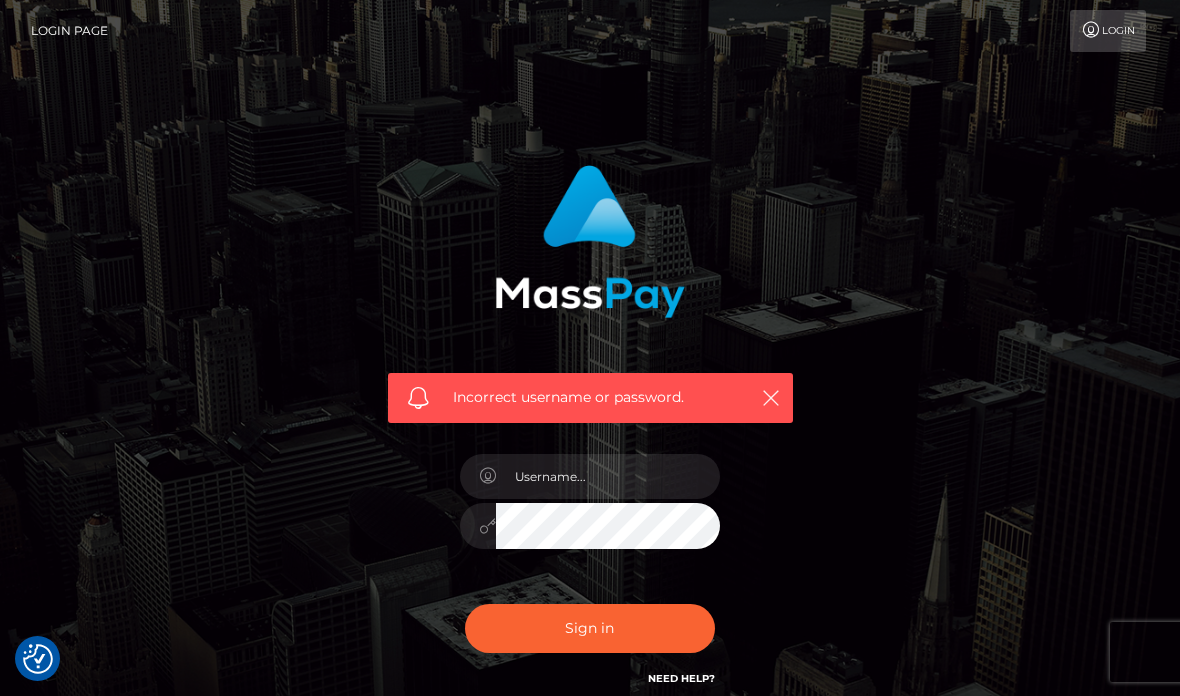 click at bounding box center (771, 398) 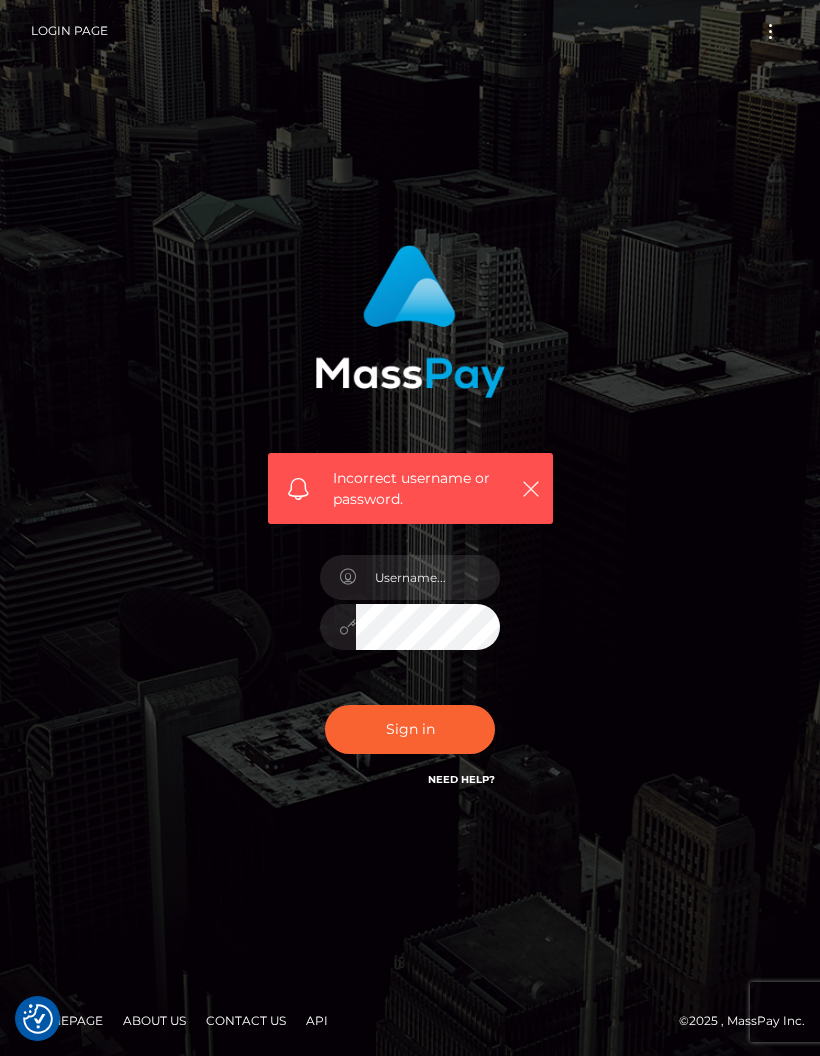 click at bounding box center (530, 488) 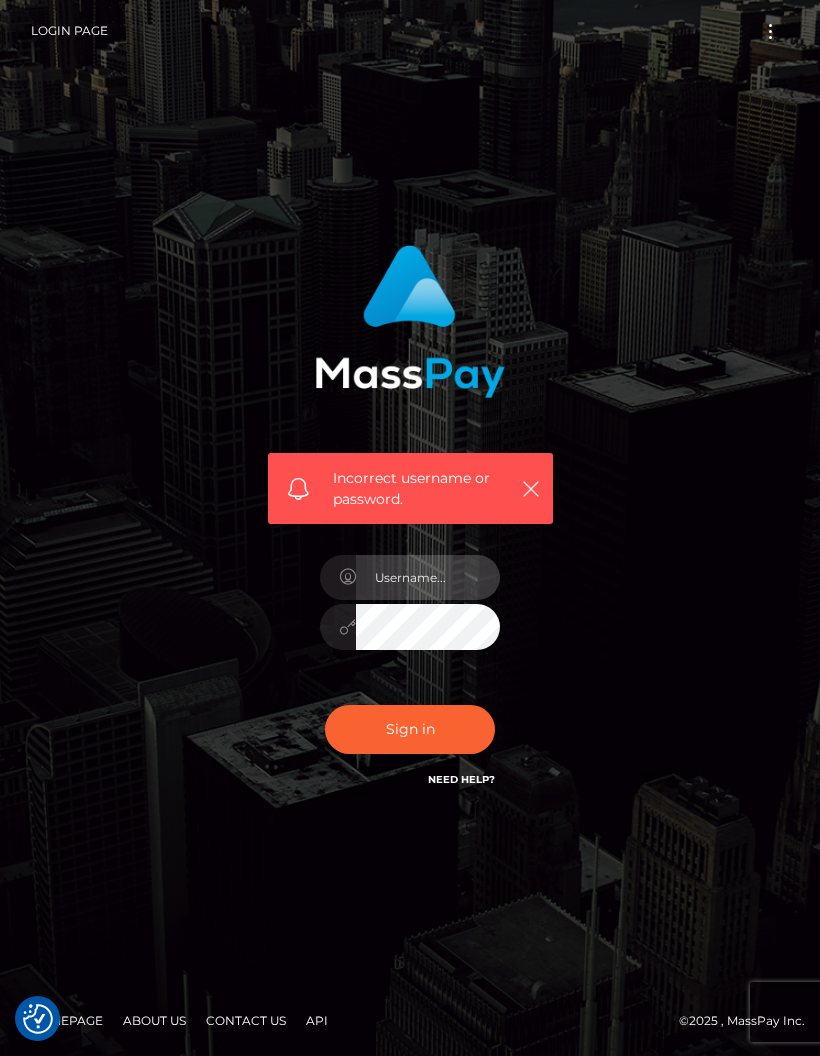 click at bounding box center [428, 577] 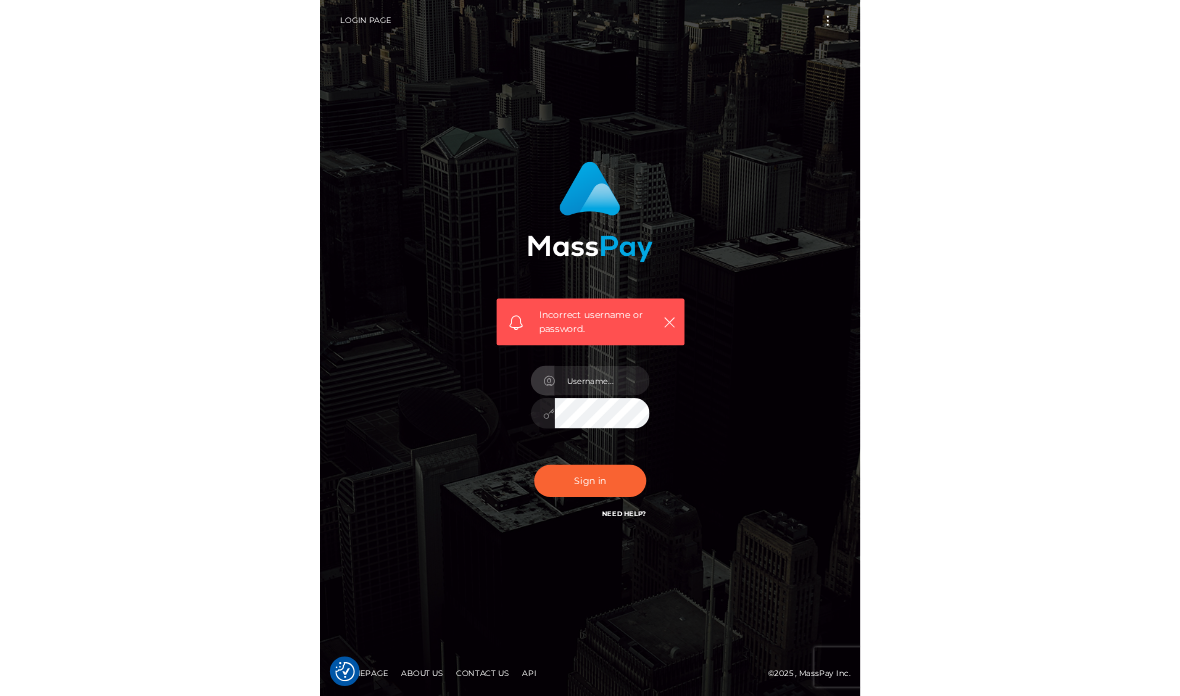 scroll, scrollTop: 80, scrollLeft: 0, axis: vertical 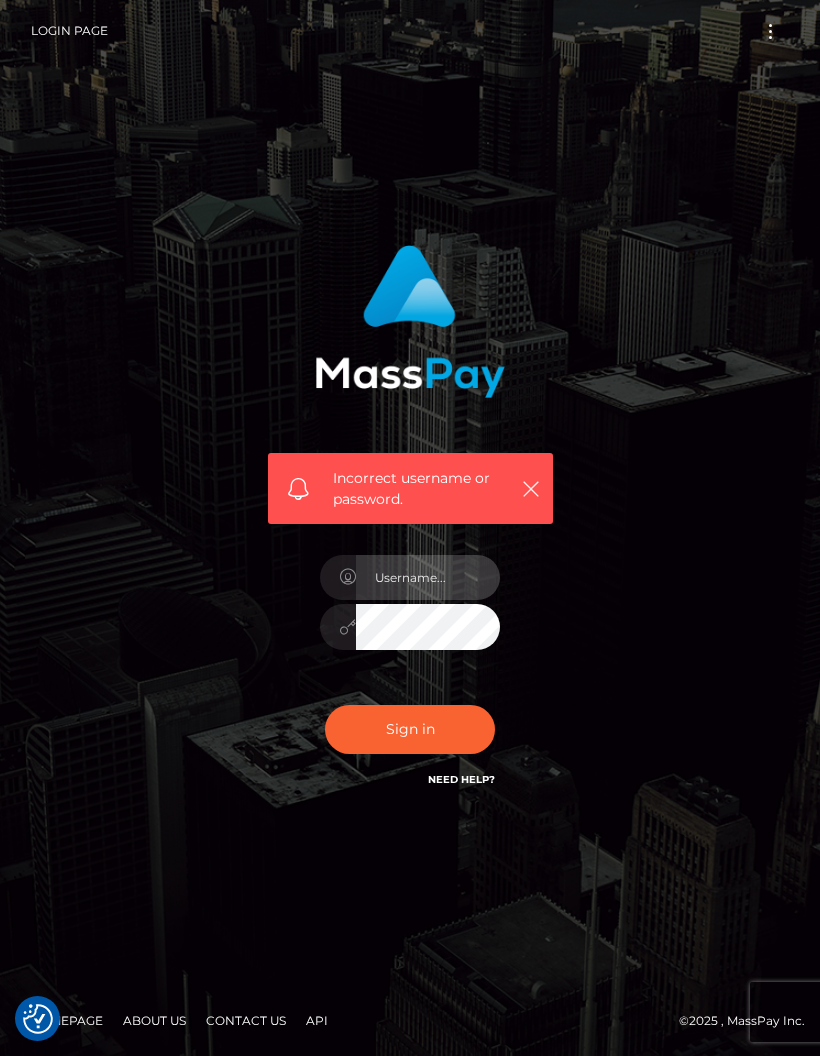 type on "ogatisbae@gmail.com" 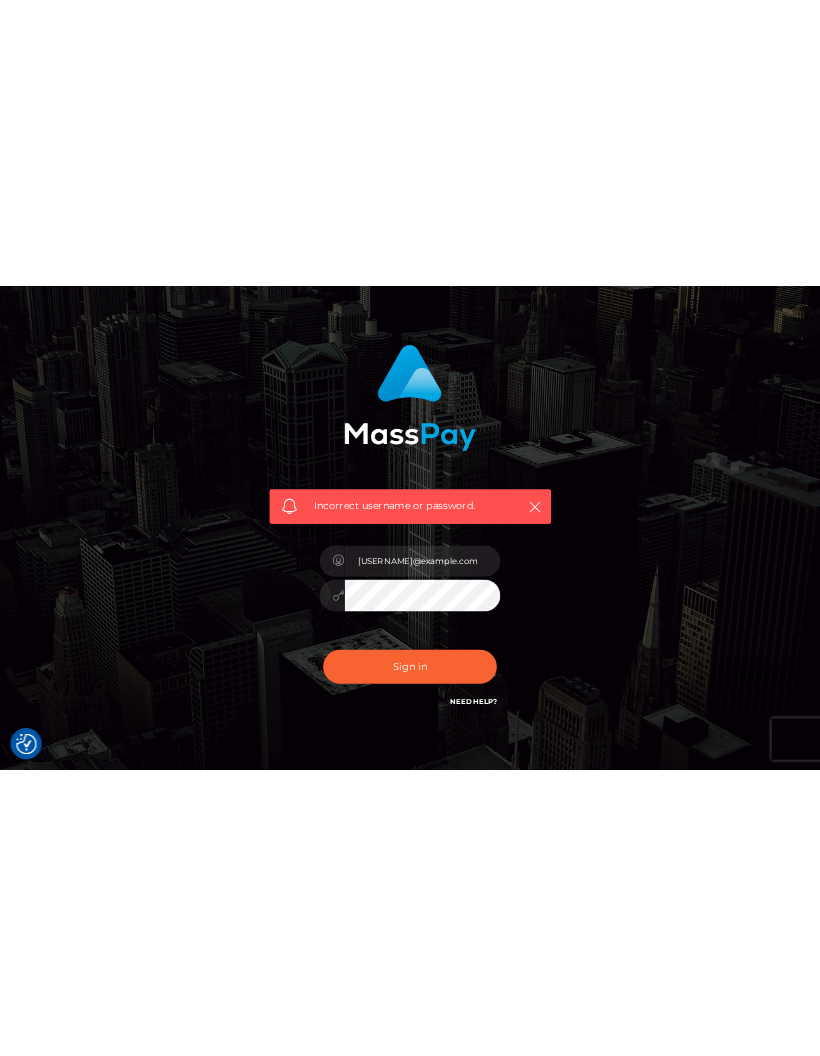 scroll, scrollTop: 0, scrollLeft: 0, axis: both 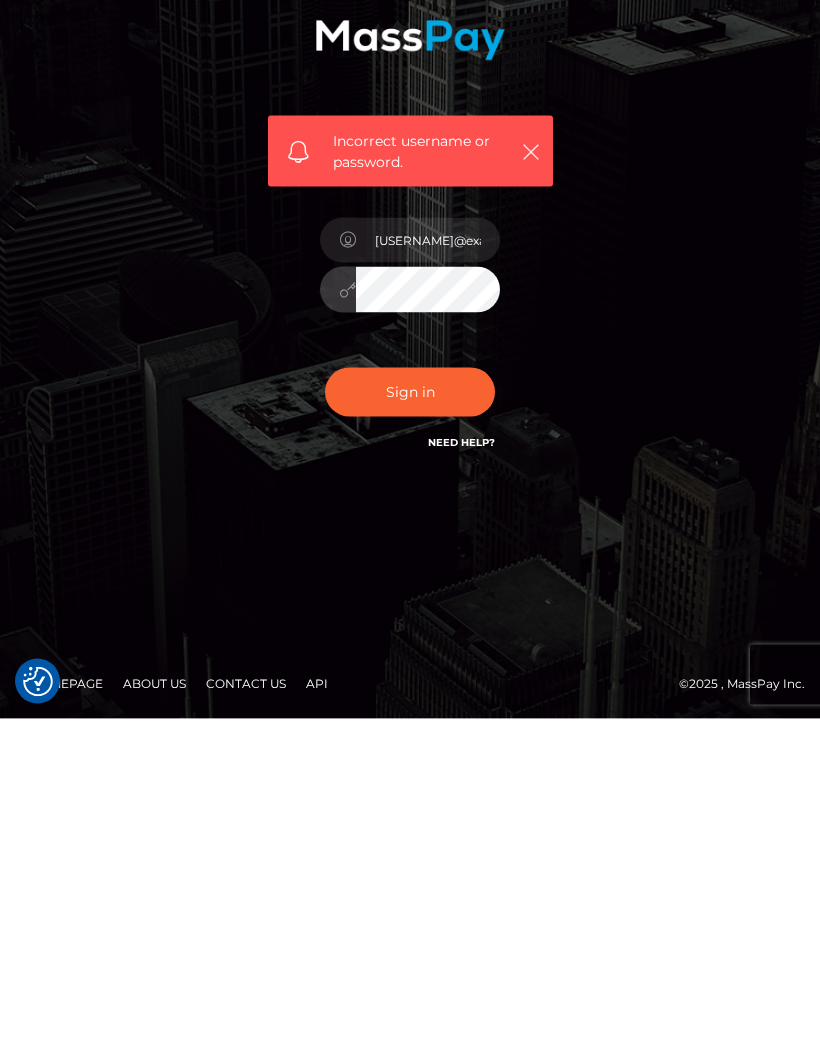 click on "Sign in" at bounding box center [410, 729] 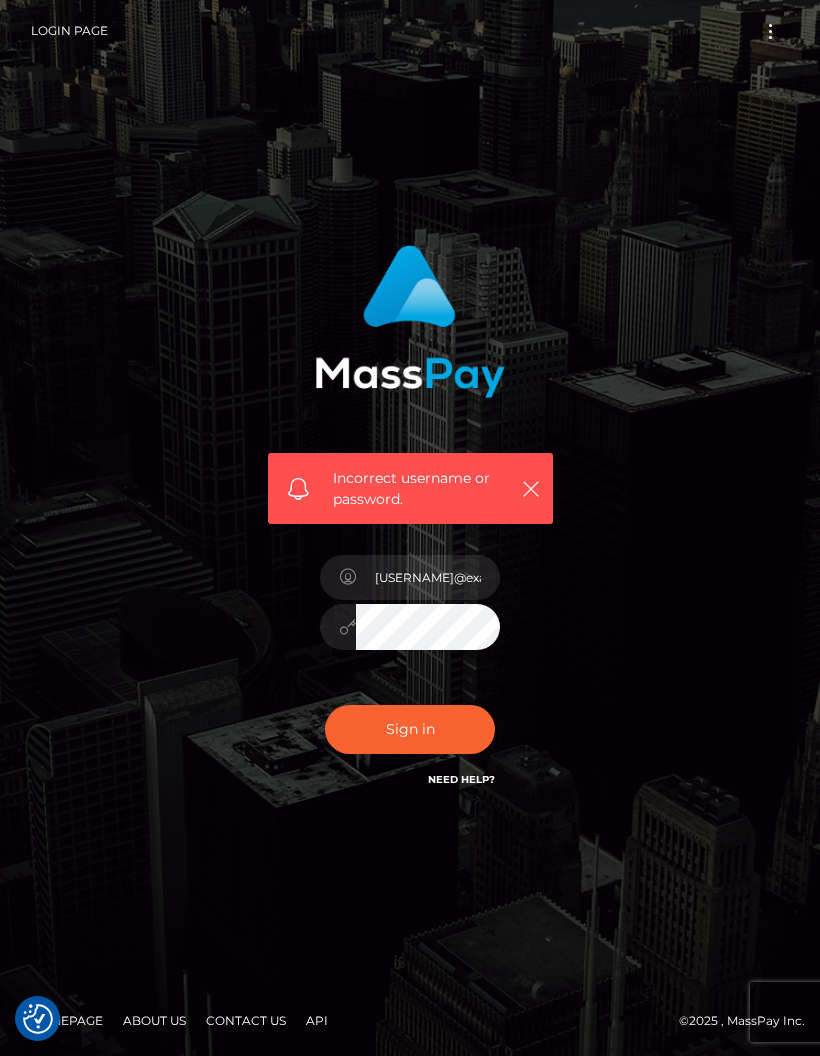 click on "Sign in" at bounding box center [410, 729] 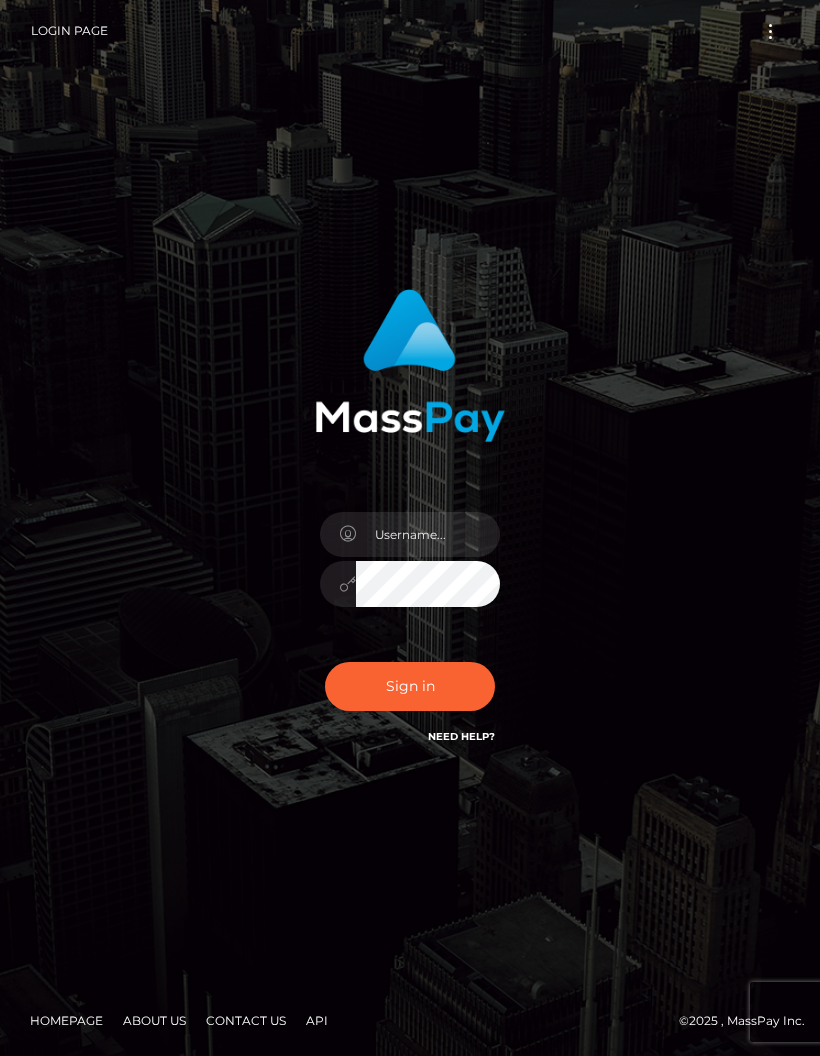 scroll, scrollTop: 0, scrollLeft: 0, axis: both 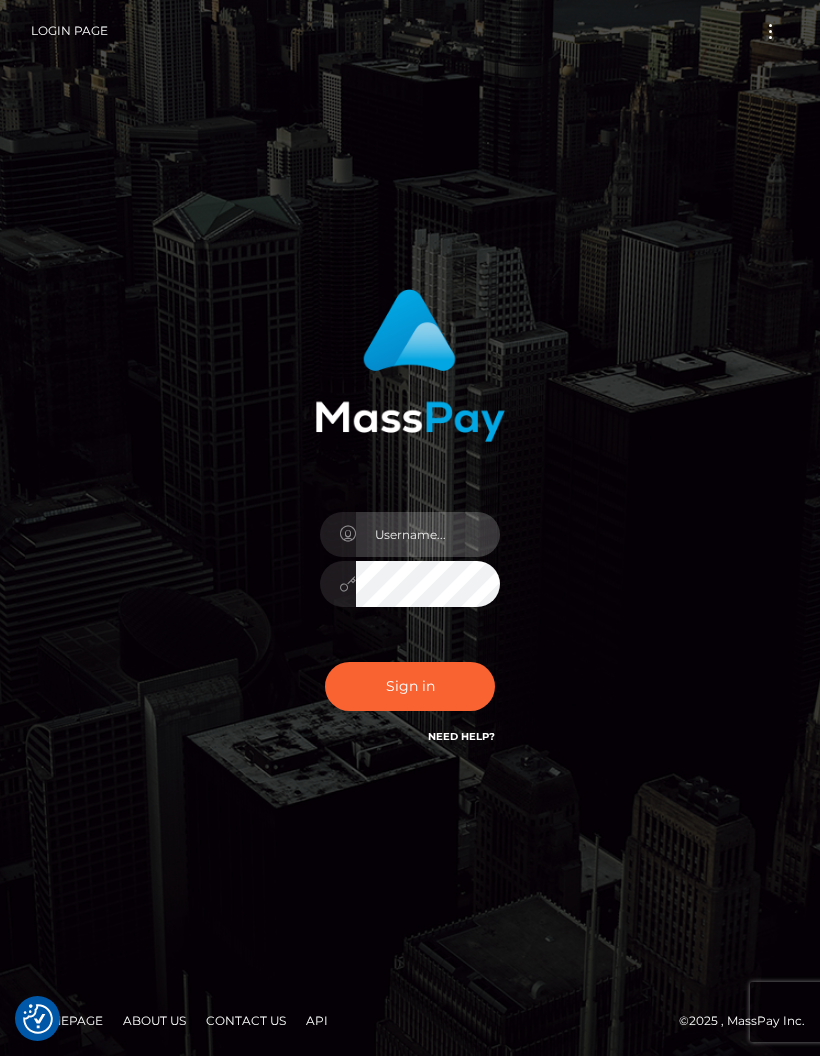 click at bounding box center [428, 534] 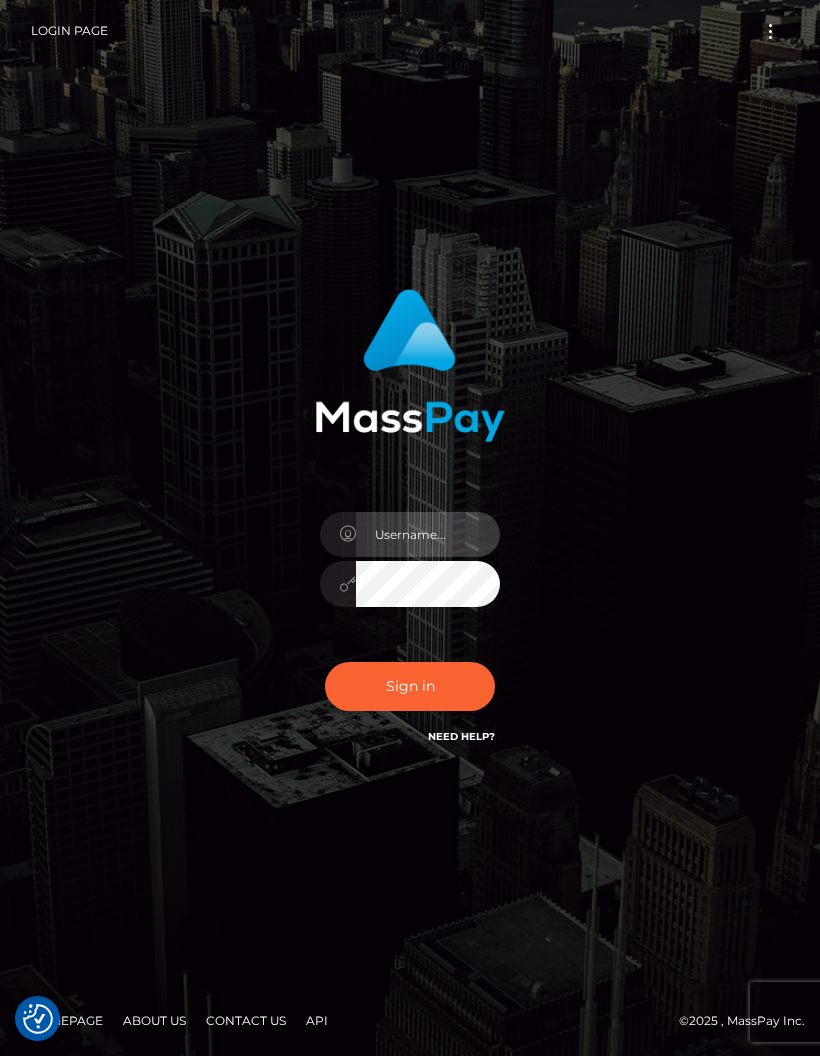 type on "[USERNAME]@example.com" 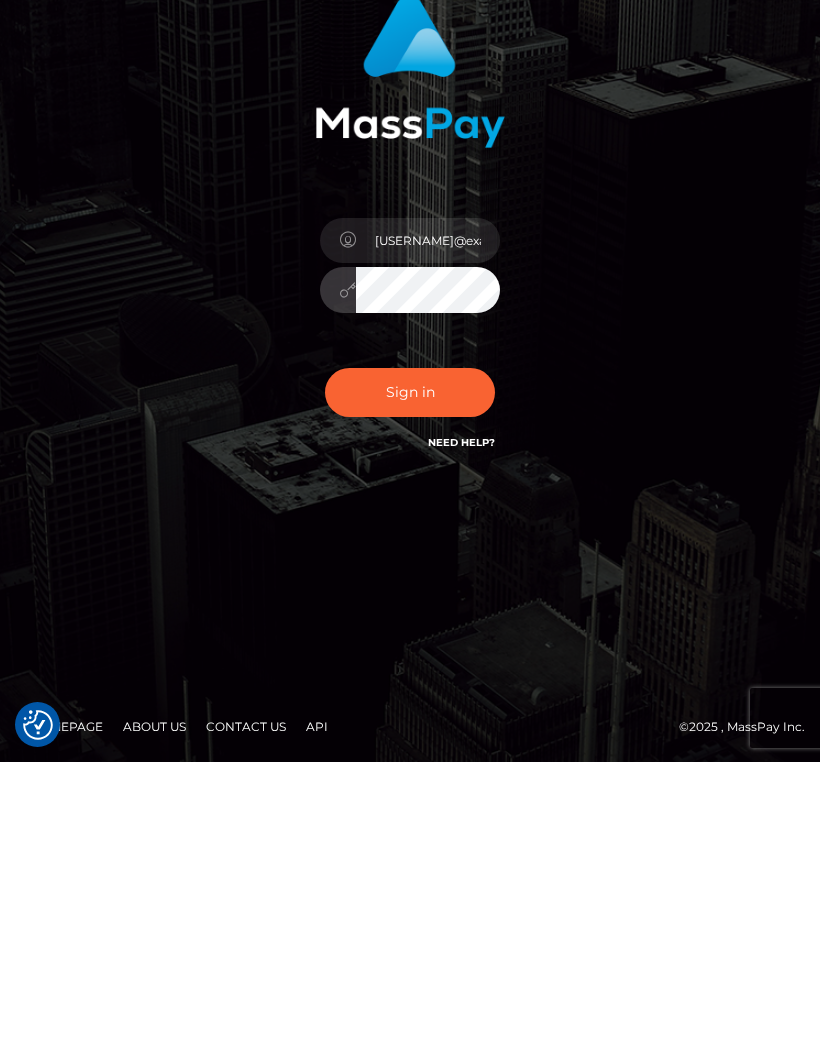 click on "Sign in" at bounding box center (410, 686) 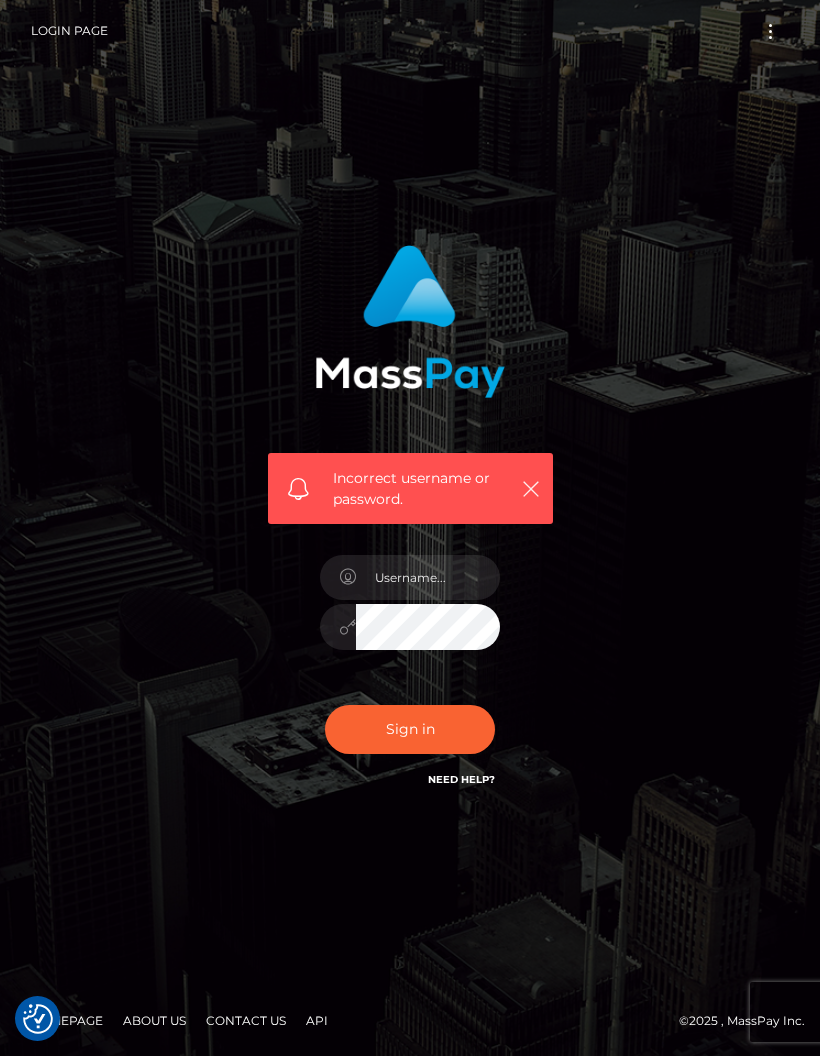 scroll, scrollTop: 0, scrollLeft: 0, axis: both 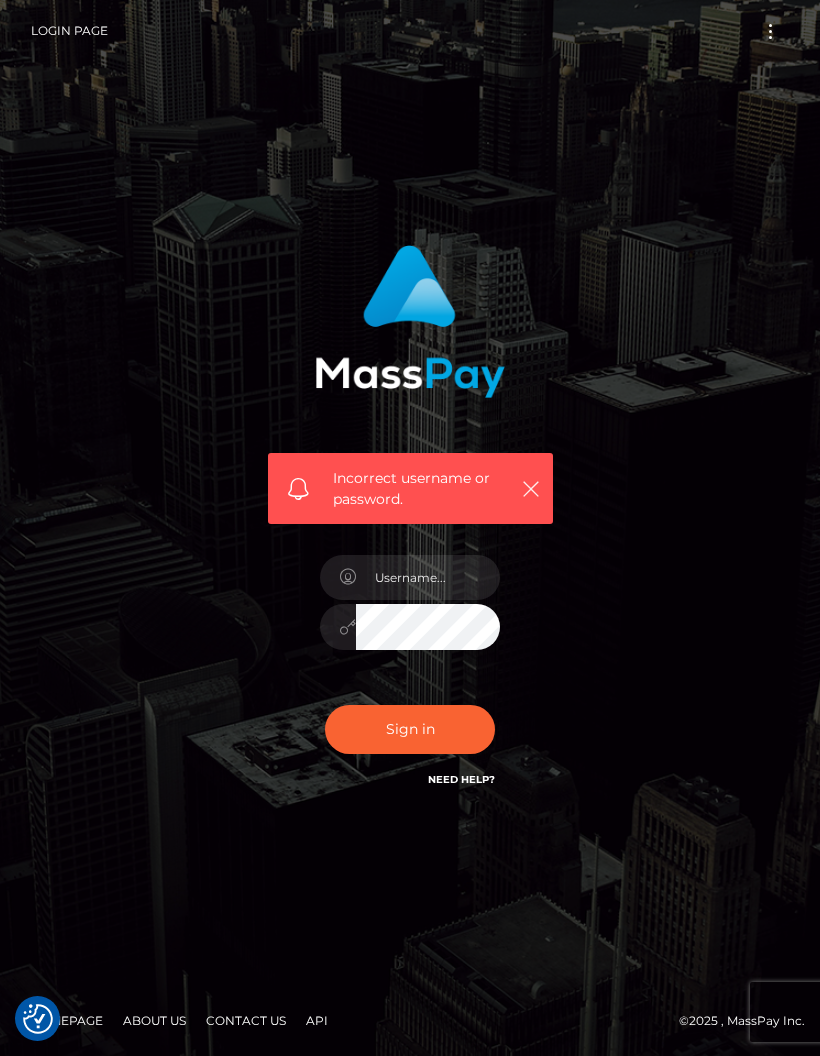 click on "Need
Help?" at bounding box center [461, 779] 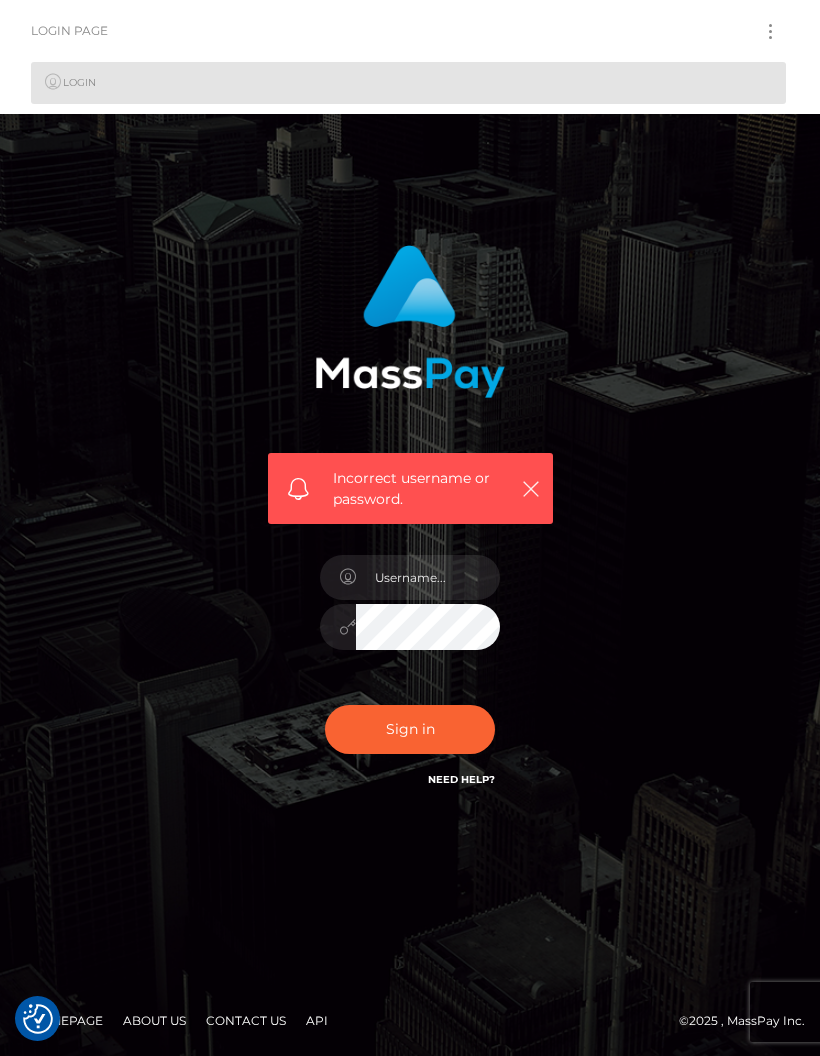 click on "Incorrect username or password." at bounding box center [410, 528] 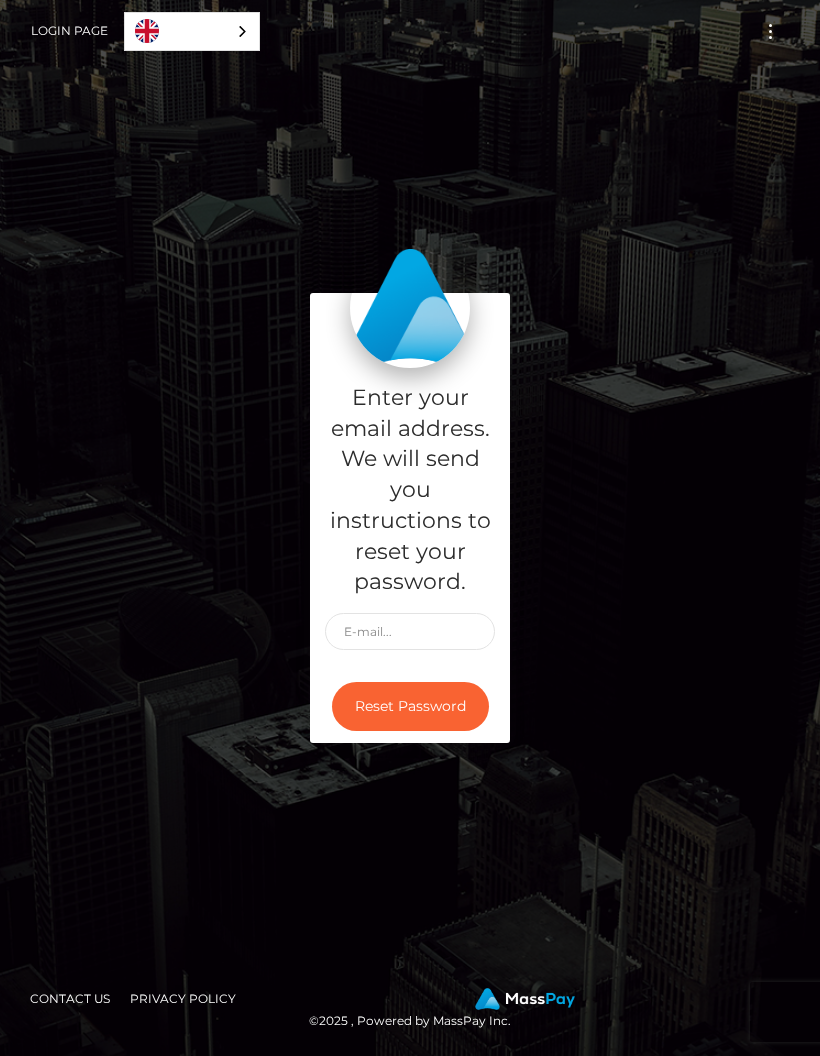 scroll, scrollTop: 0, scrollLeft: 0, axis: both 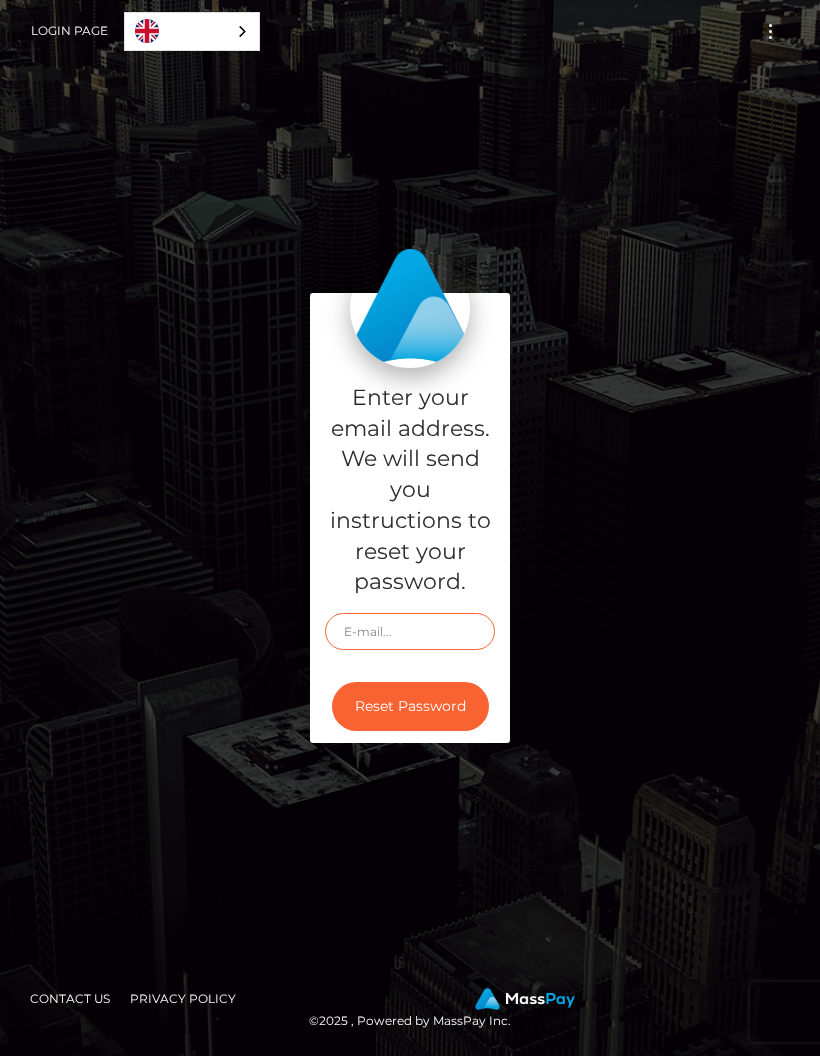 click at bounding box center (410, 631) 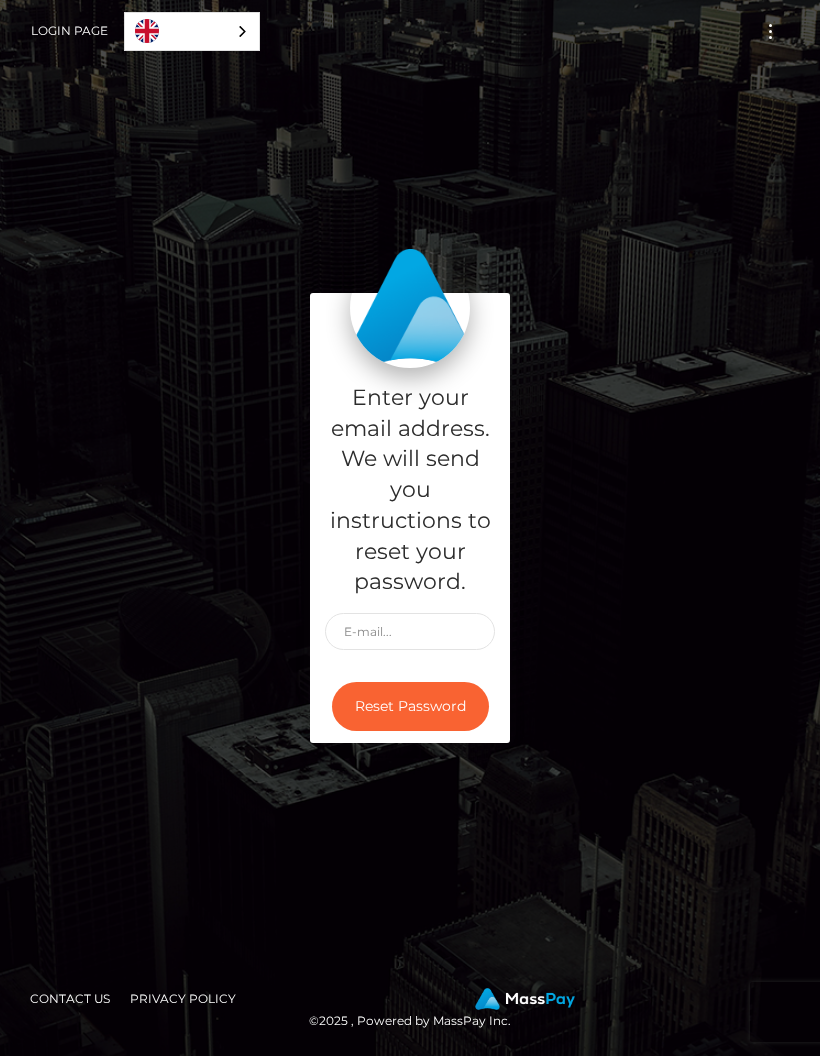 scroll, scrollTop: 80, scrollLeft: 0, axis: vertical 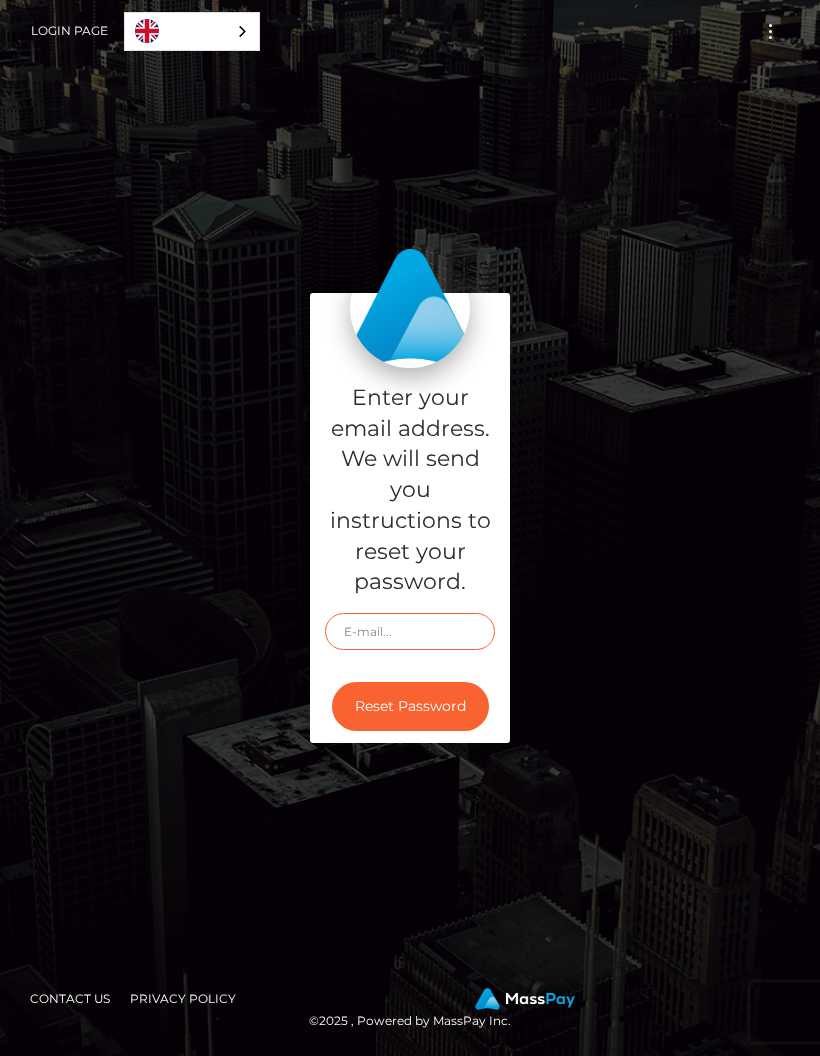 type on "ogatisbae@gmail.com" 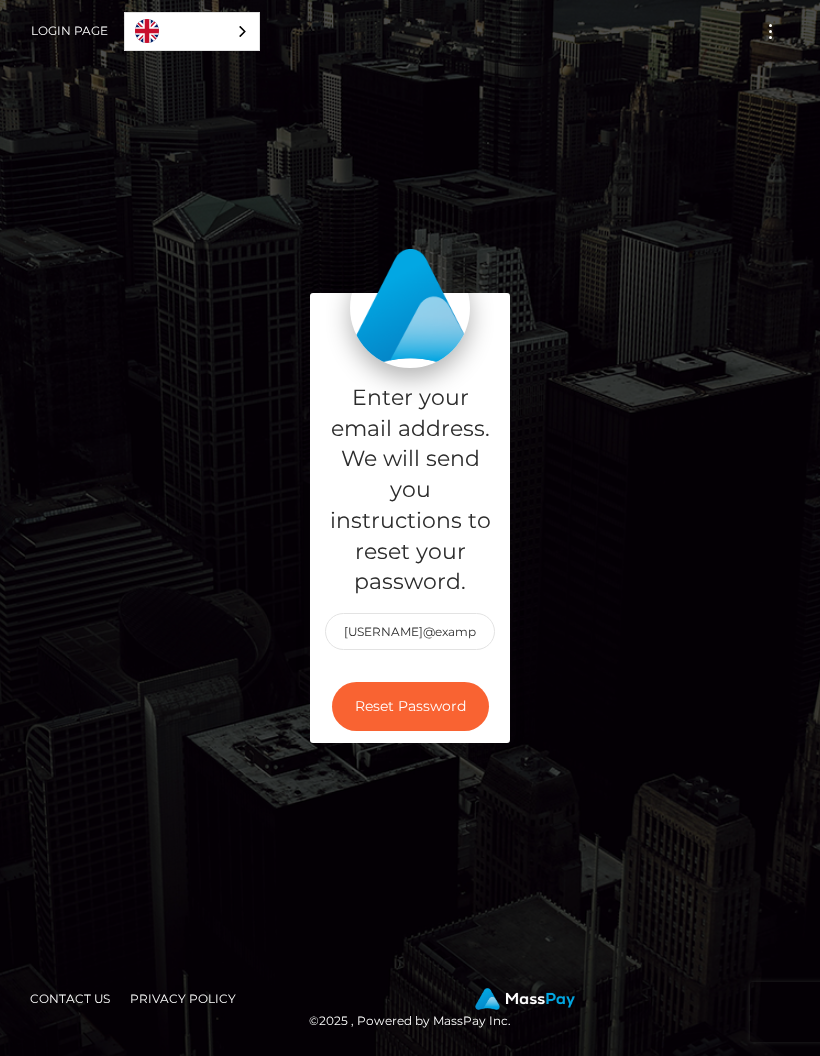 click on "Reset Password" at bounding box center (410, 706) 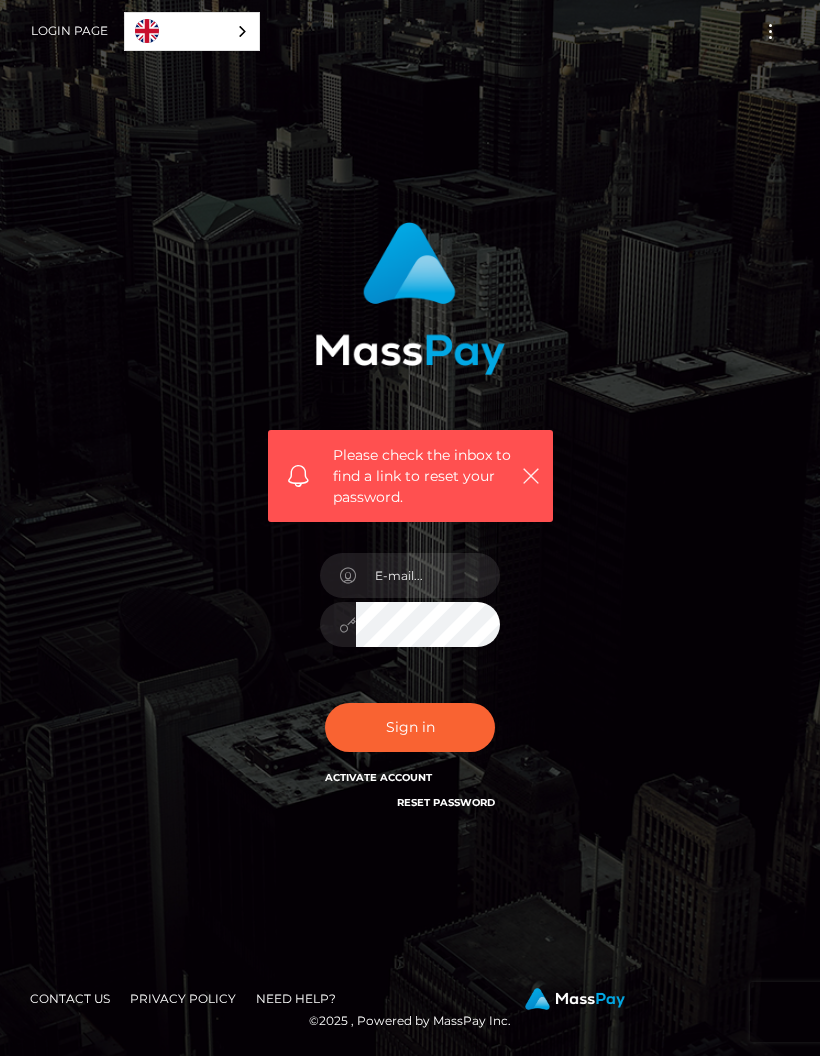 scroll, scrollTop: 0, scrollLeft: 0, axis: both 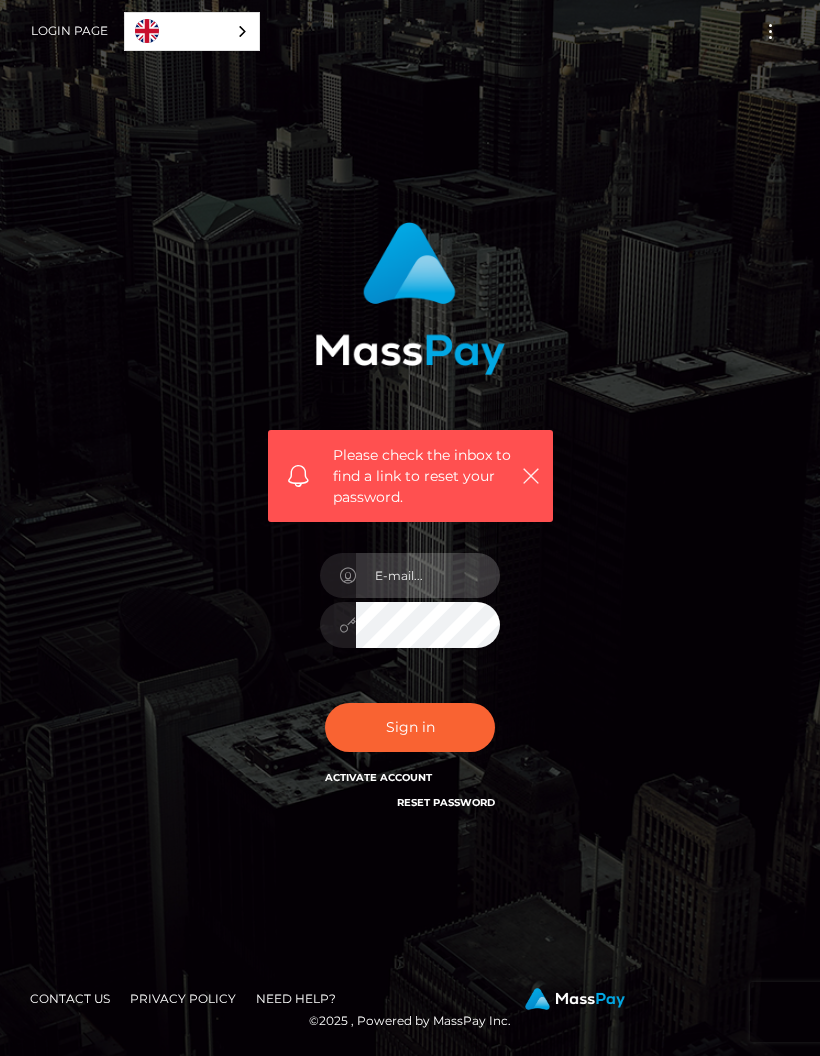 click at bounding box center [428, 575] 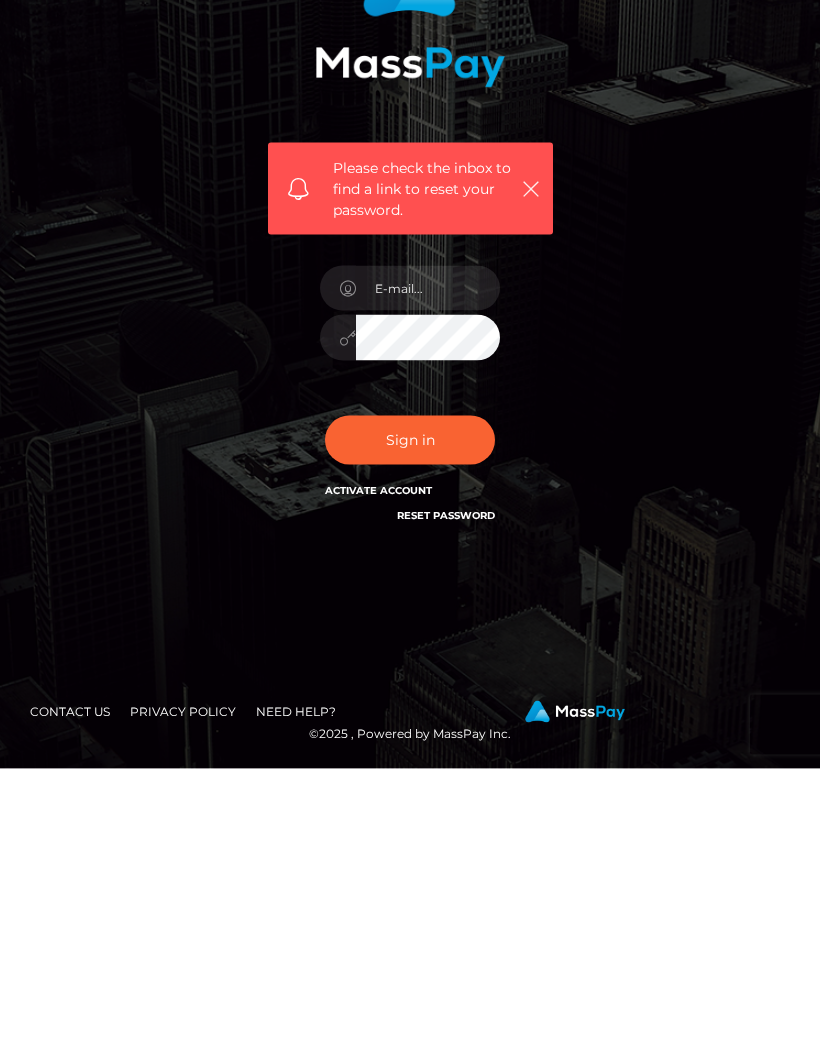 scroll, scrollTop: 80, scrollLeft: 0, axis: vertical 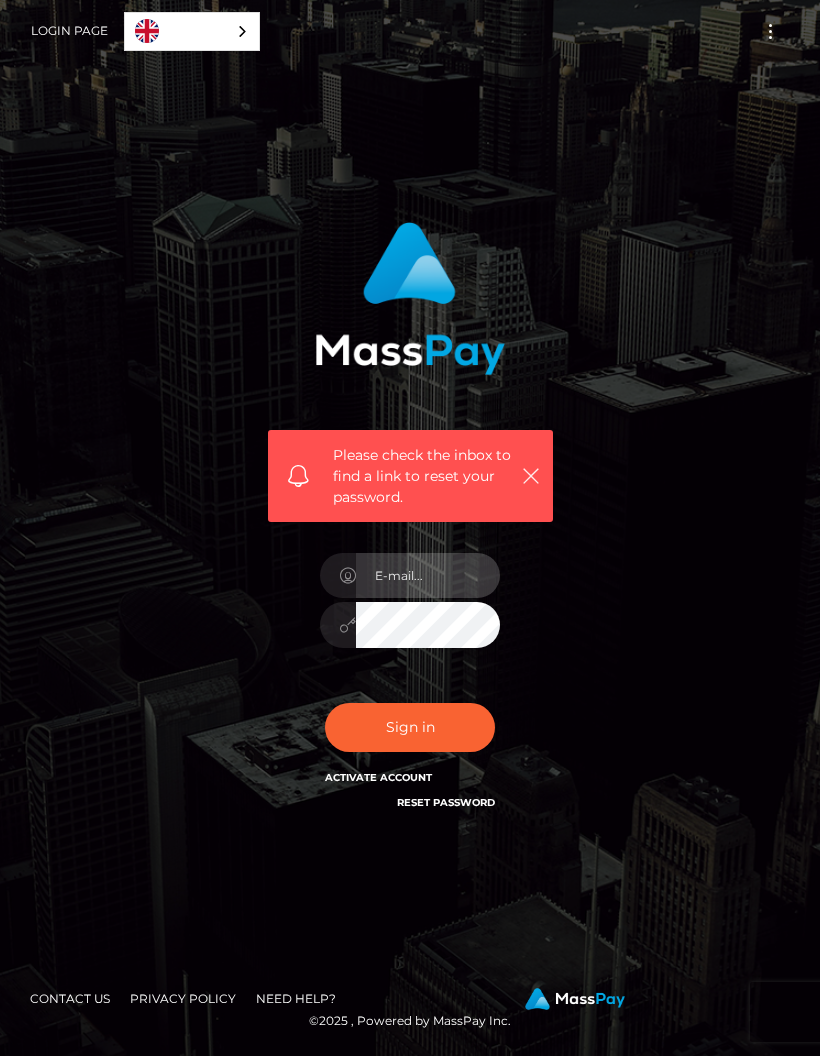 type on "[USERNAME]@example.com" 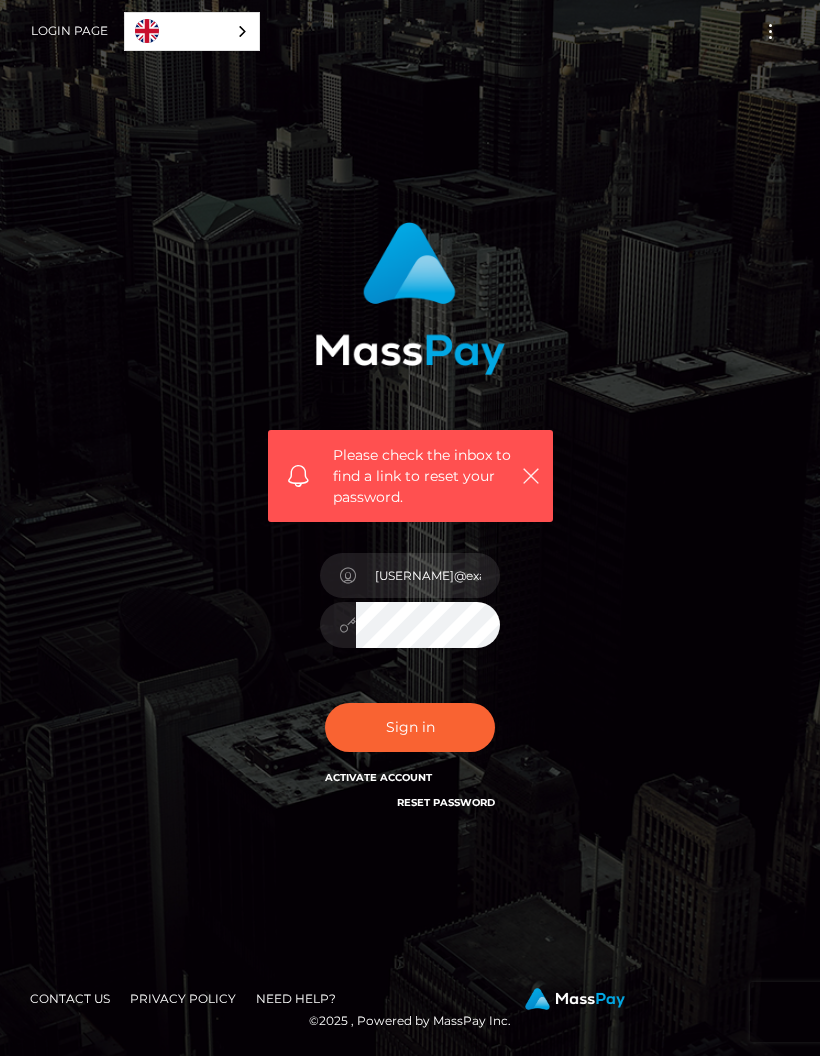 click on "Sign in" at bounding box center [410, 727] 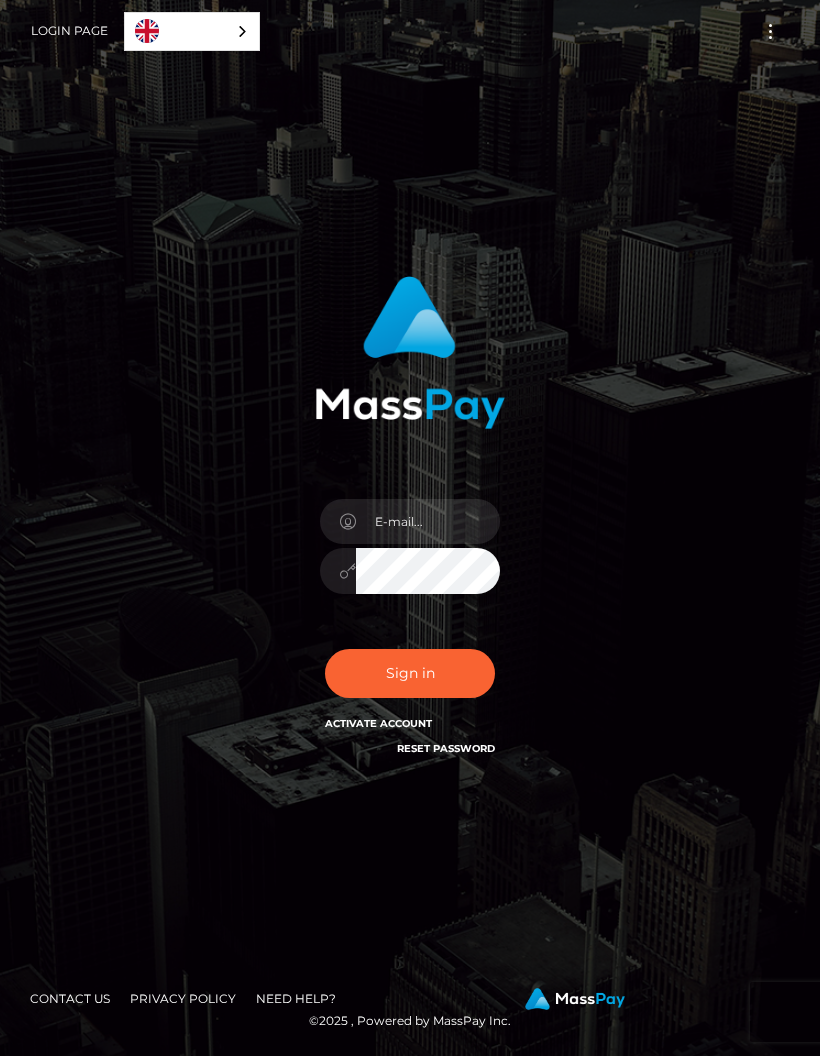 scroll, scrollTop: 0, scrollLeft: 0, axis: both 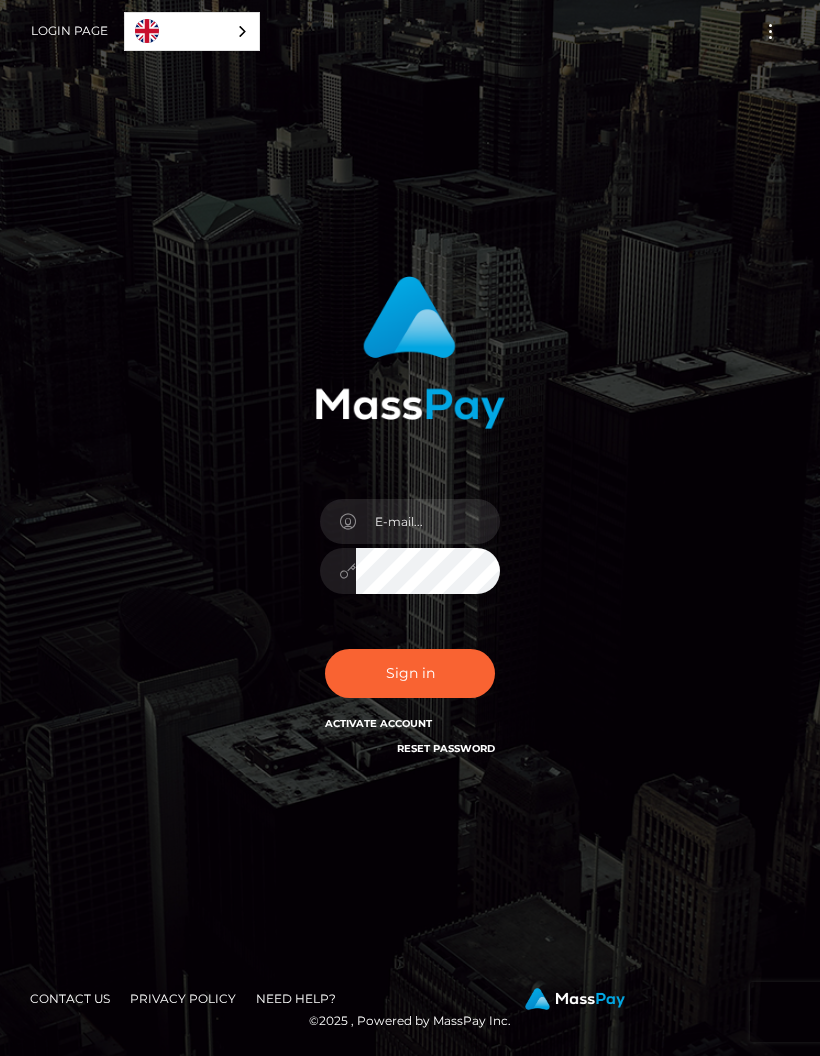 click at bounding box center [428, 521] 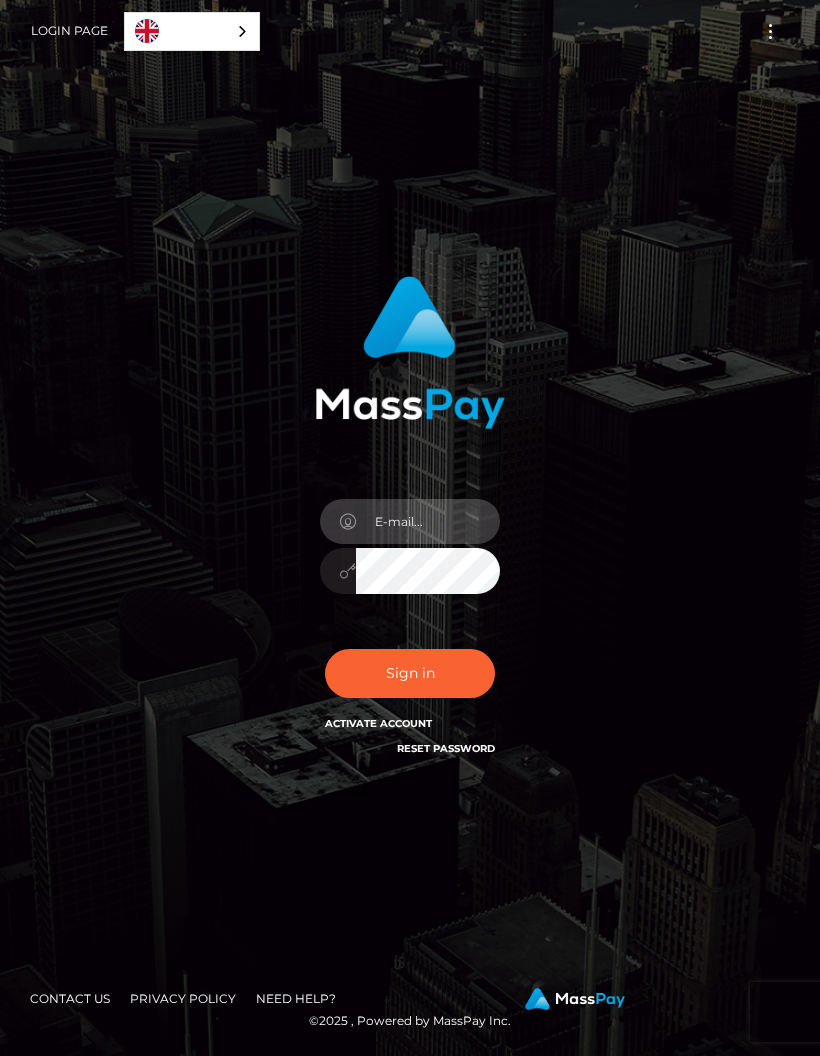 type on "[USERNAME]@example.com" 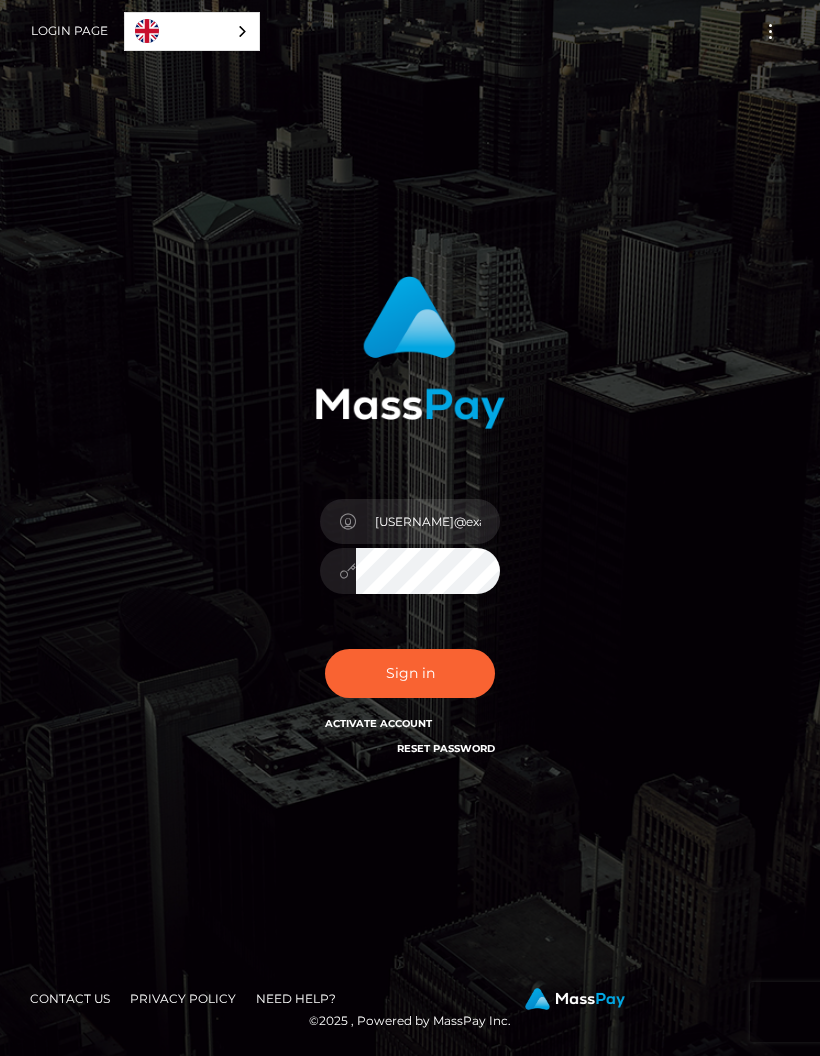 click on "Sign in" at bounding box center (410, 673) 